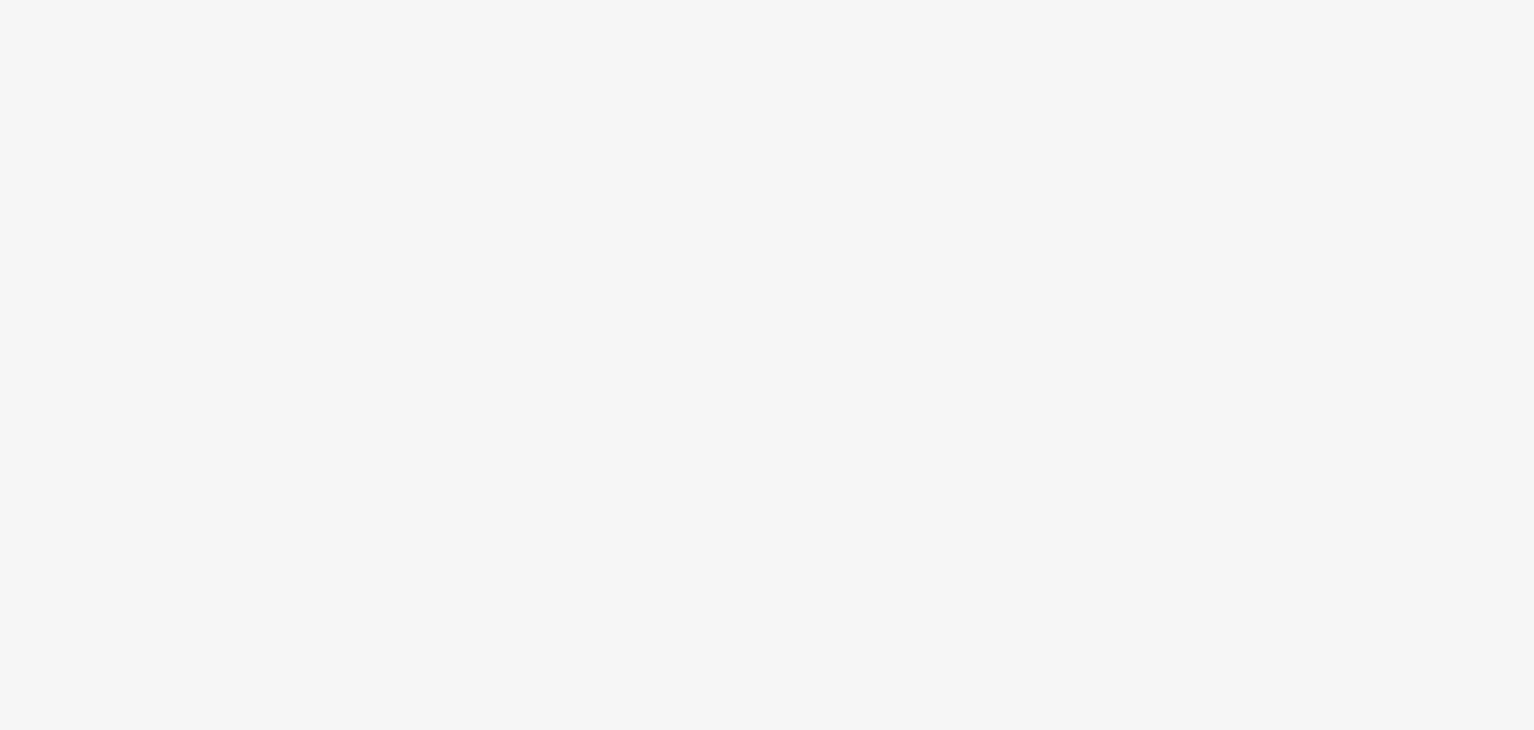 scroll, scrollTop: 0, scrollLeft: 0, axis: both 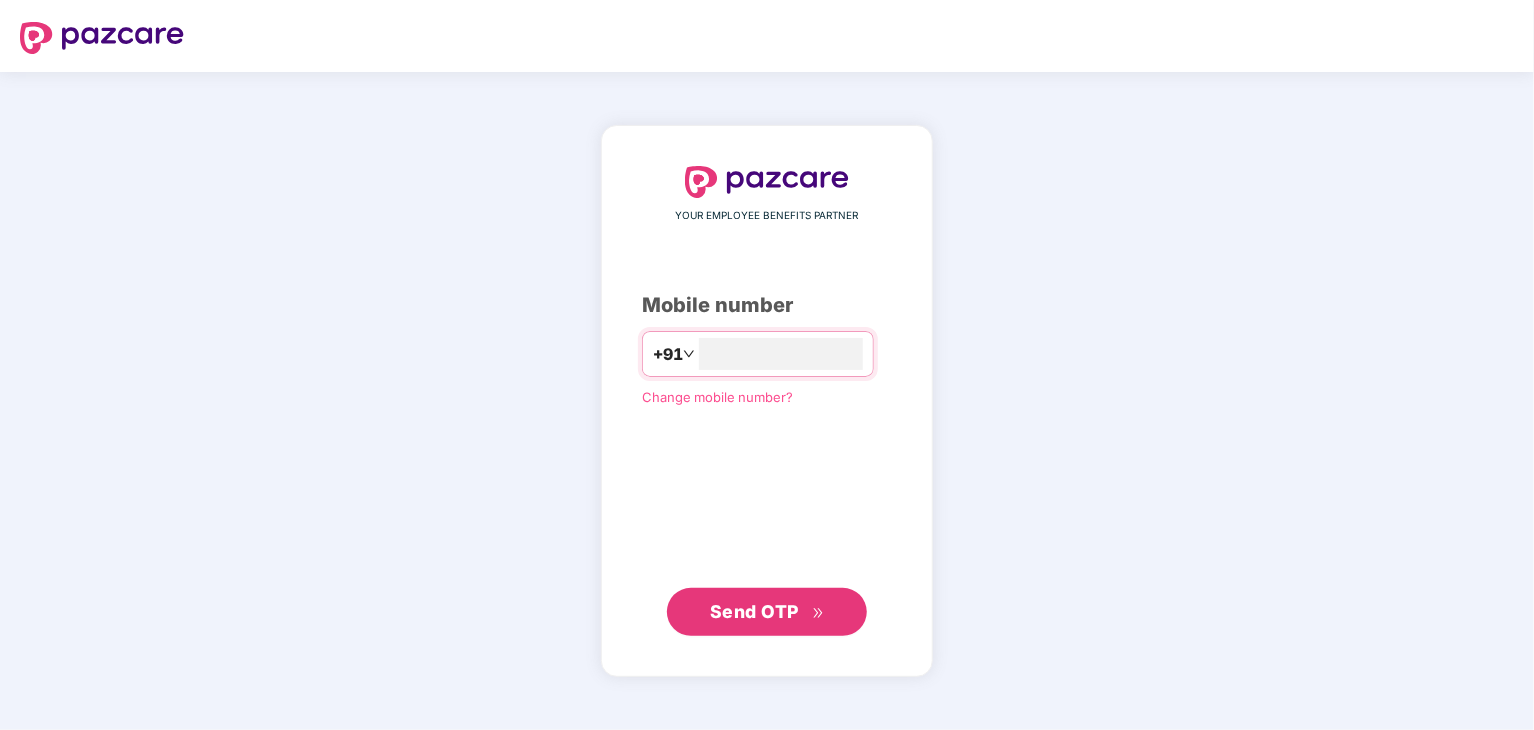 type on "**********" 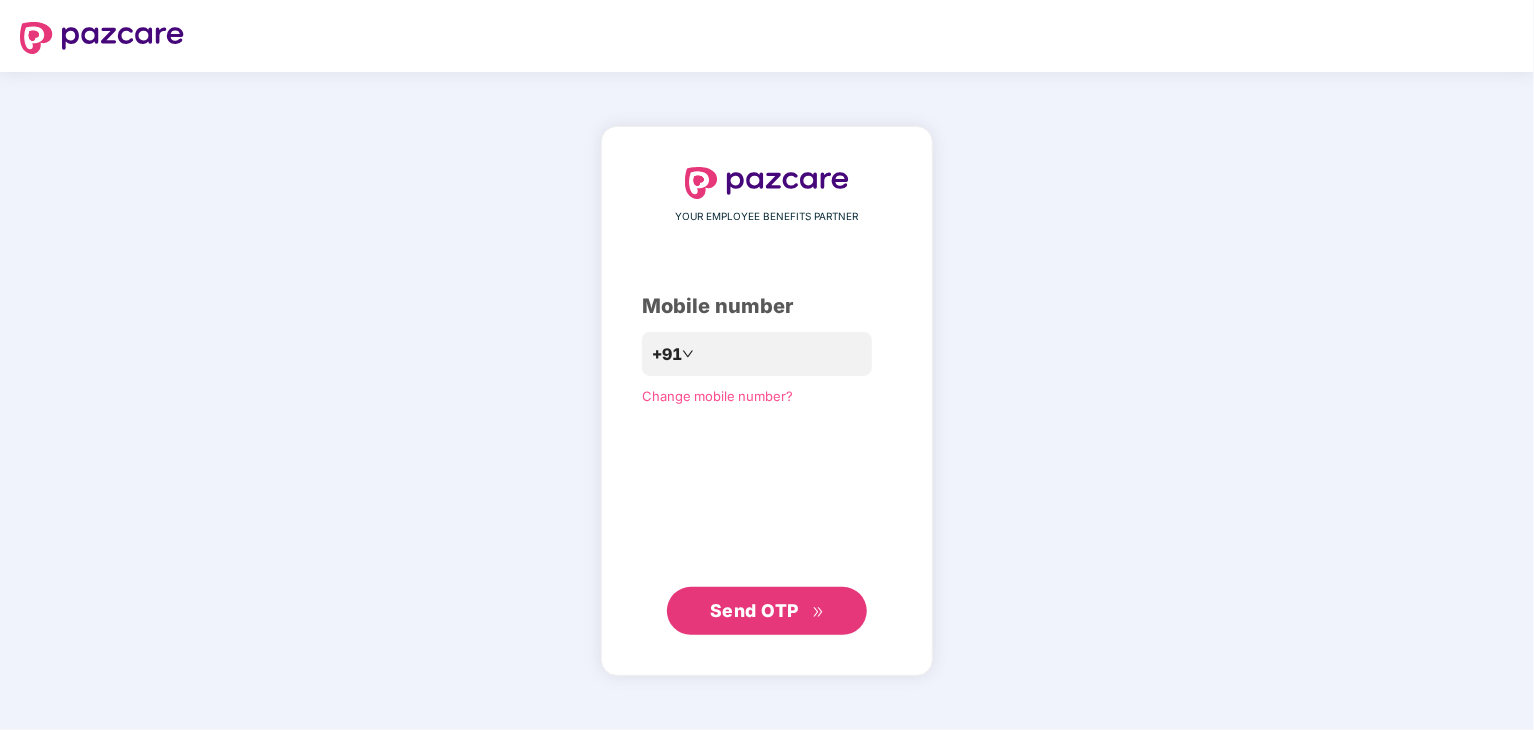 click on "Send OTP" at bounding box center (767, 611) 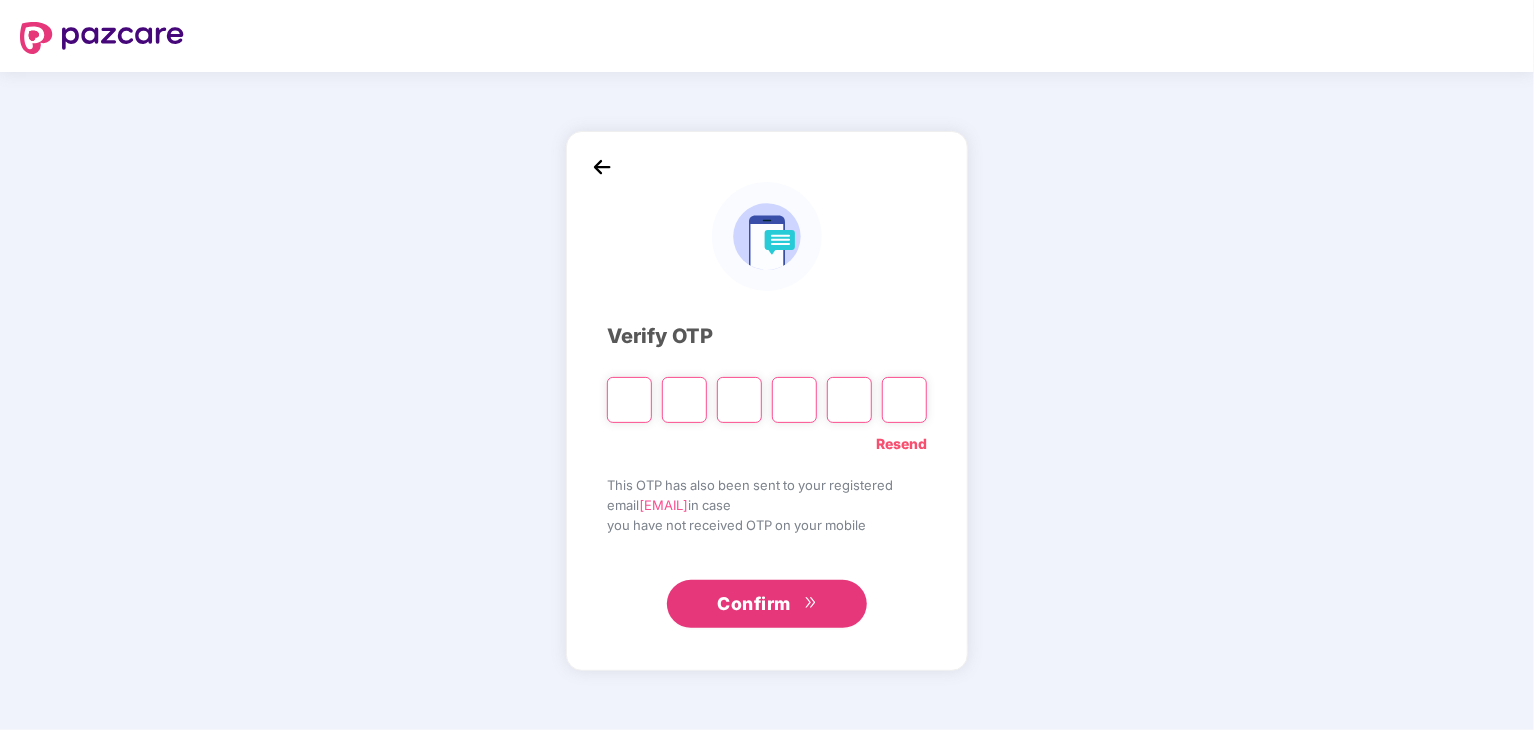 type on "*" 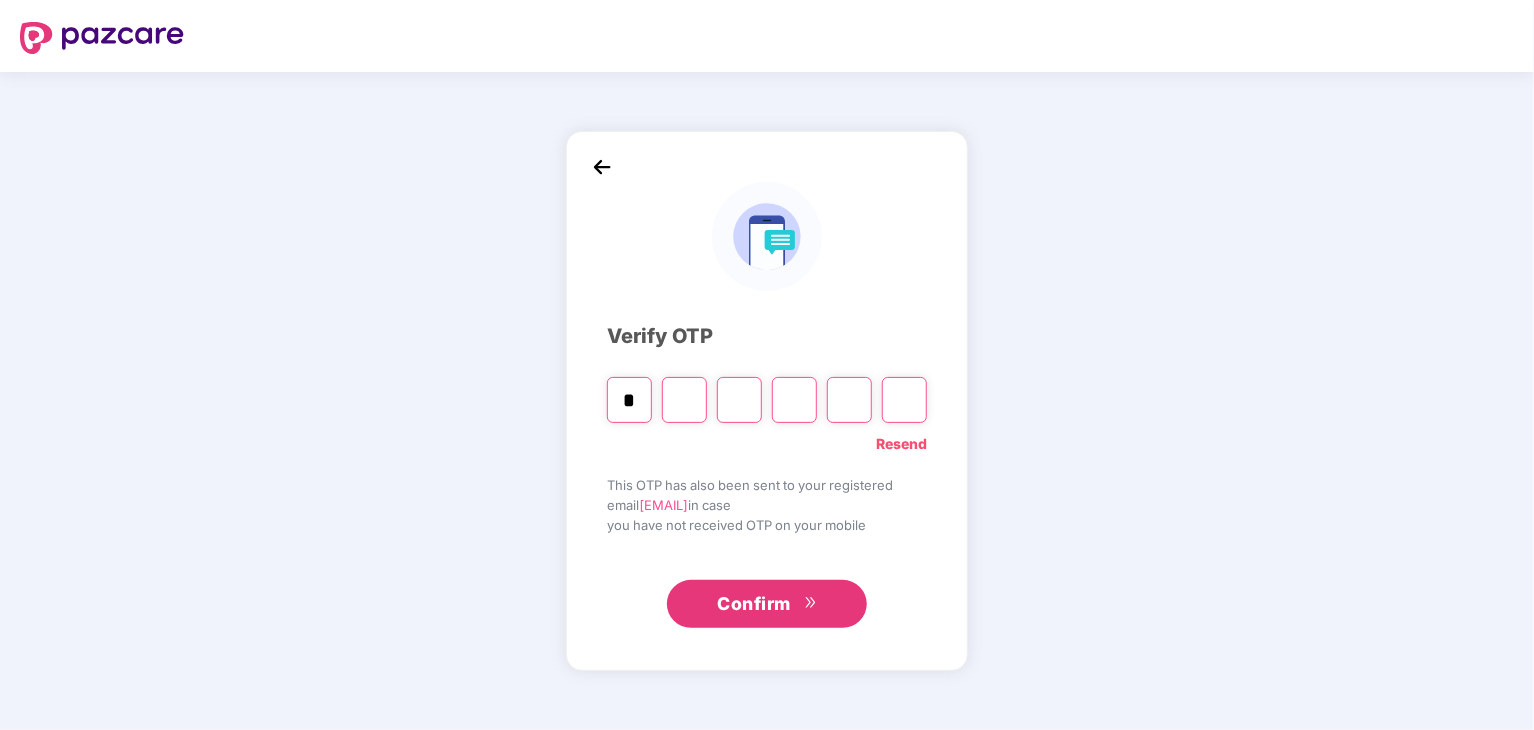 type on "*" 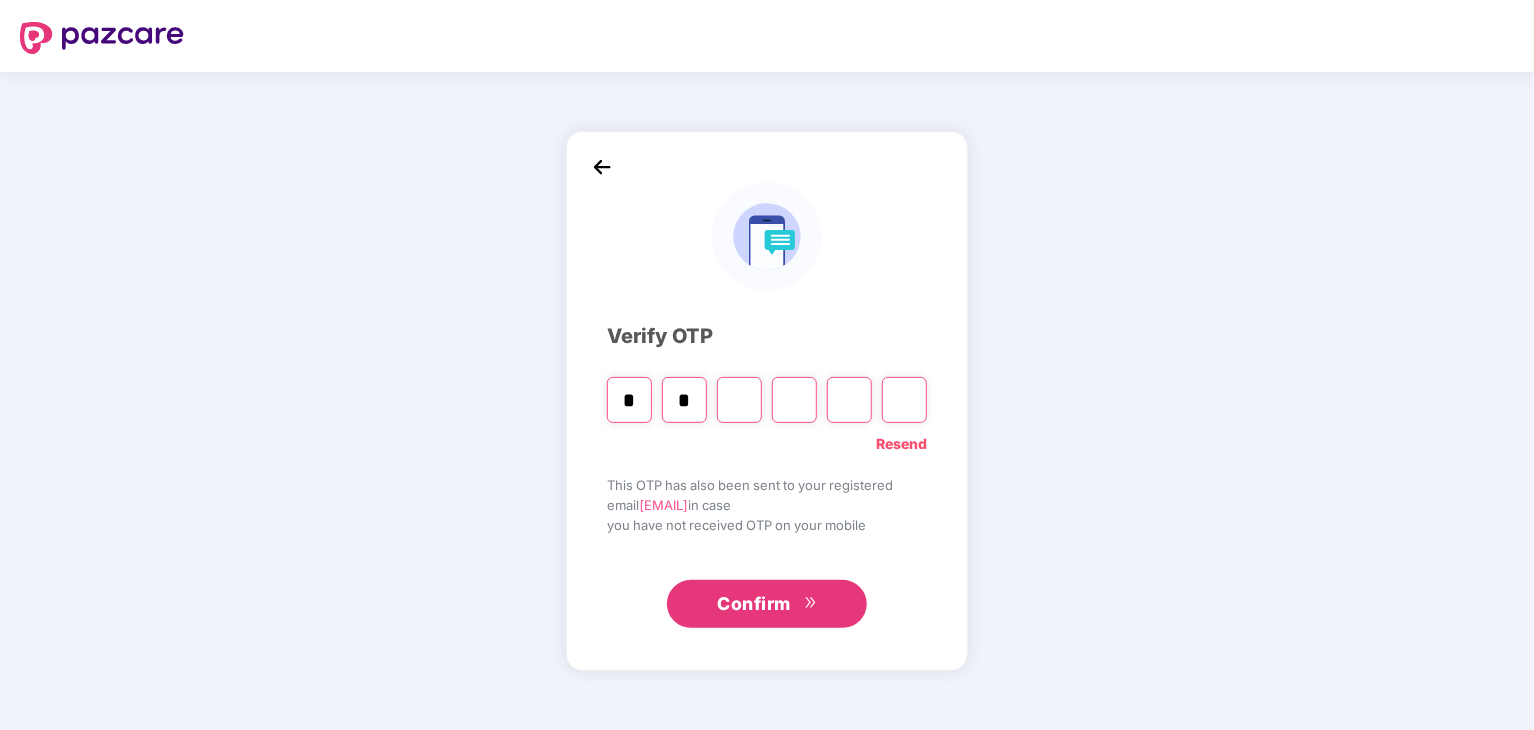 type on "*" 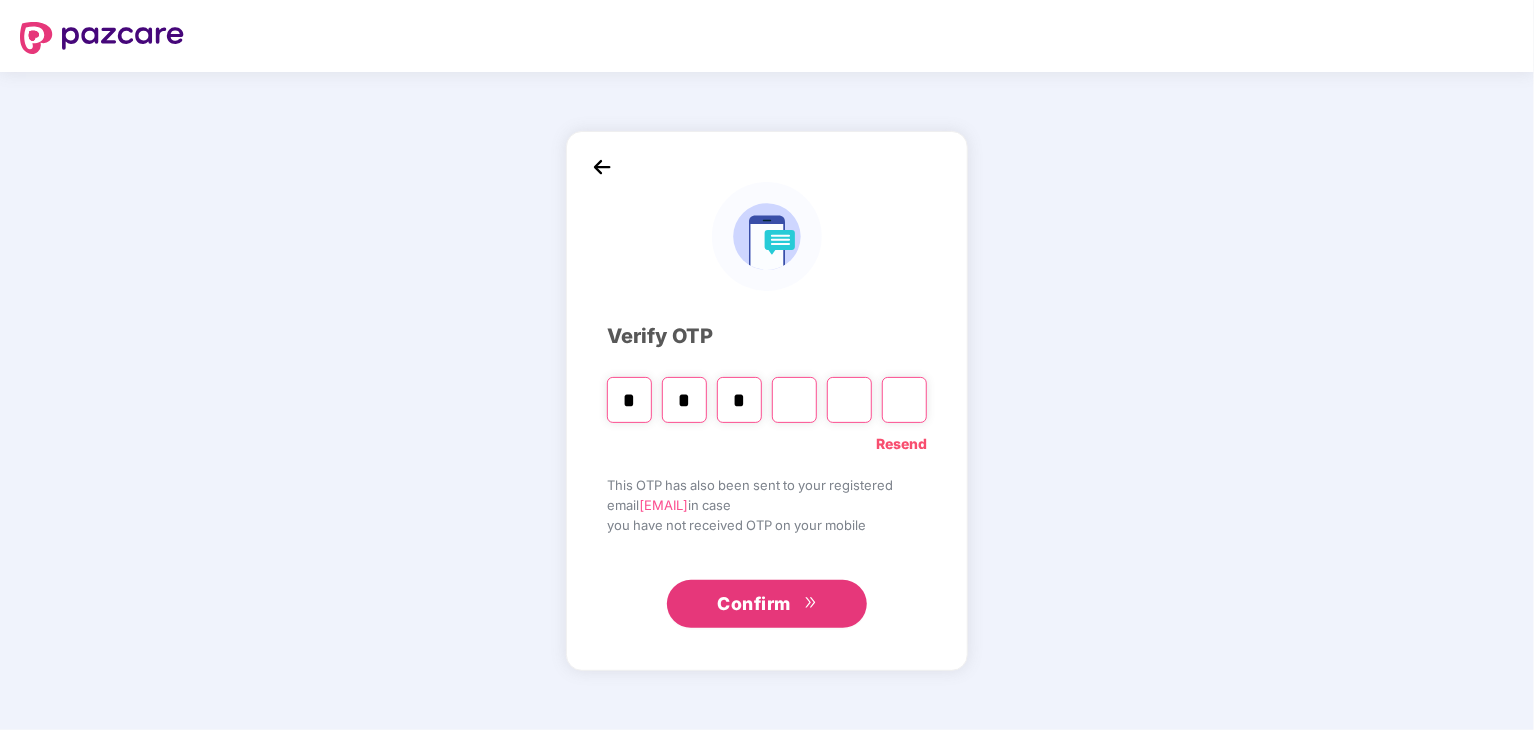 type on "*" 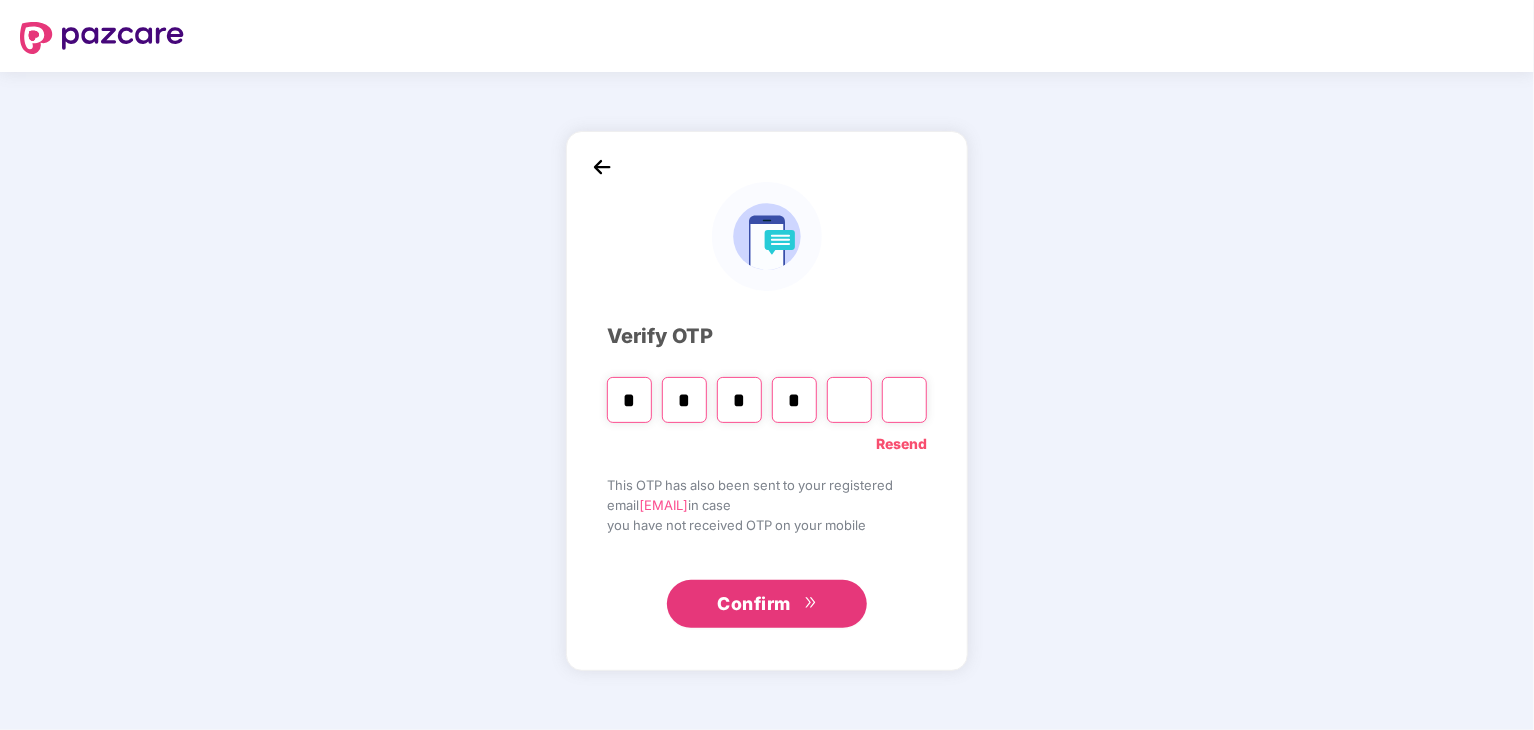 type on "*" 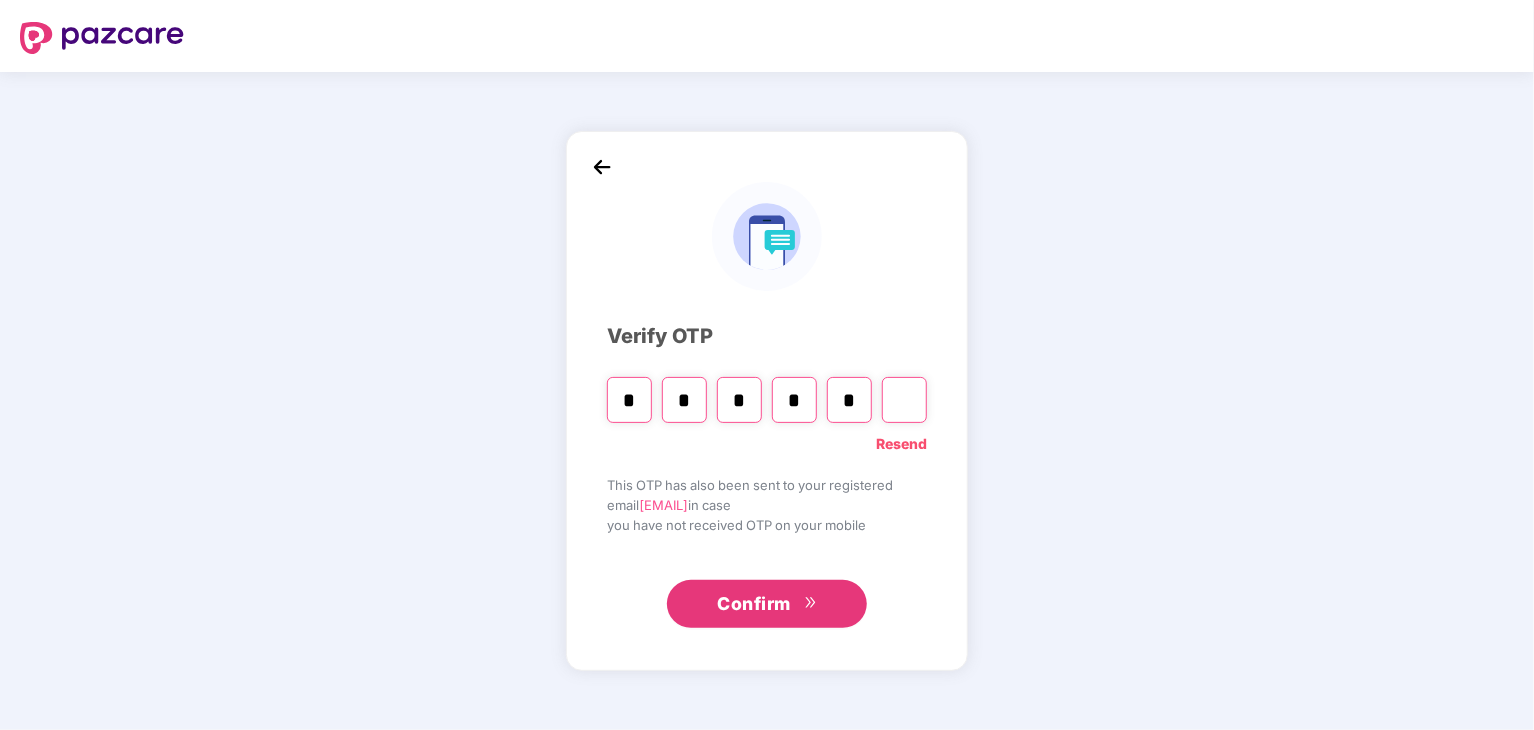 type on "*" 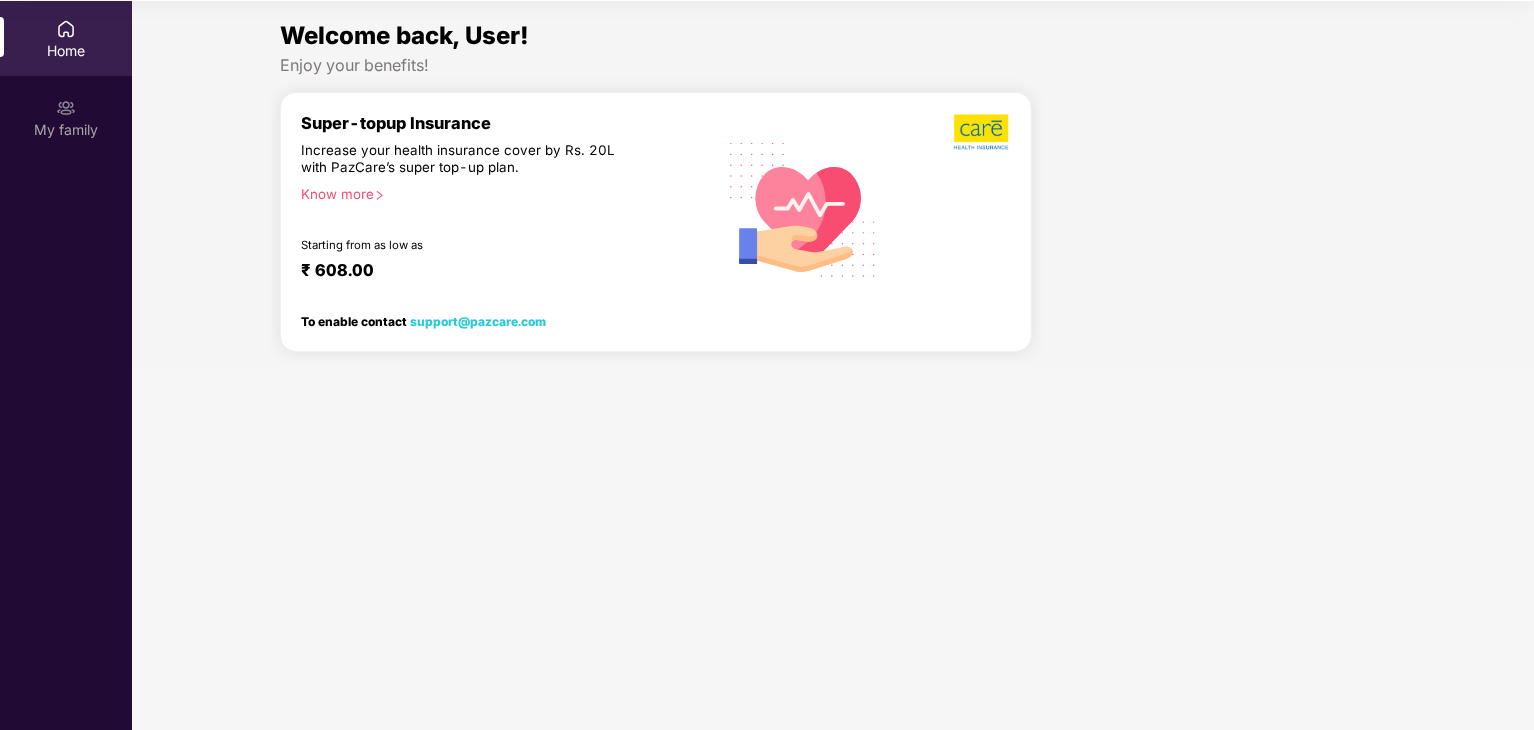 scroll, scrollTop: 112, scrollLeft: 0, axis: vertical 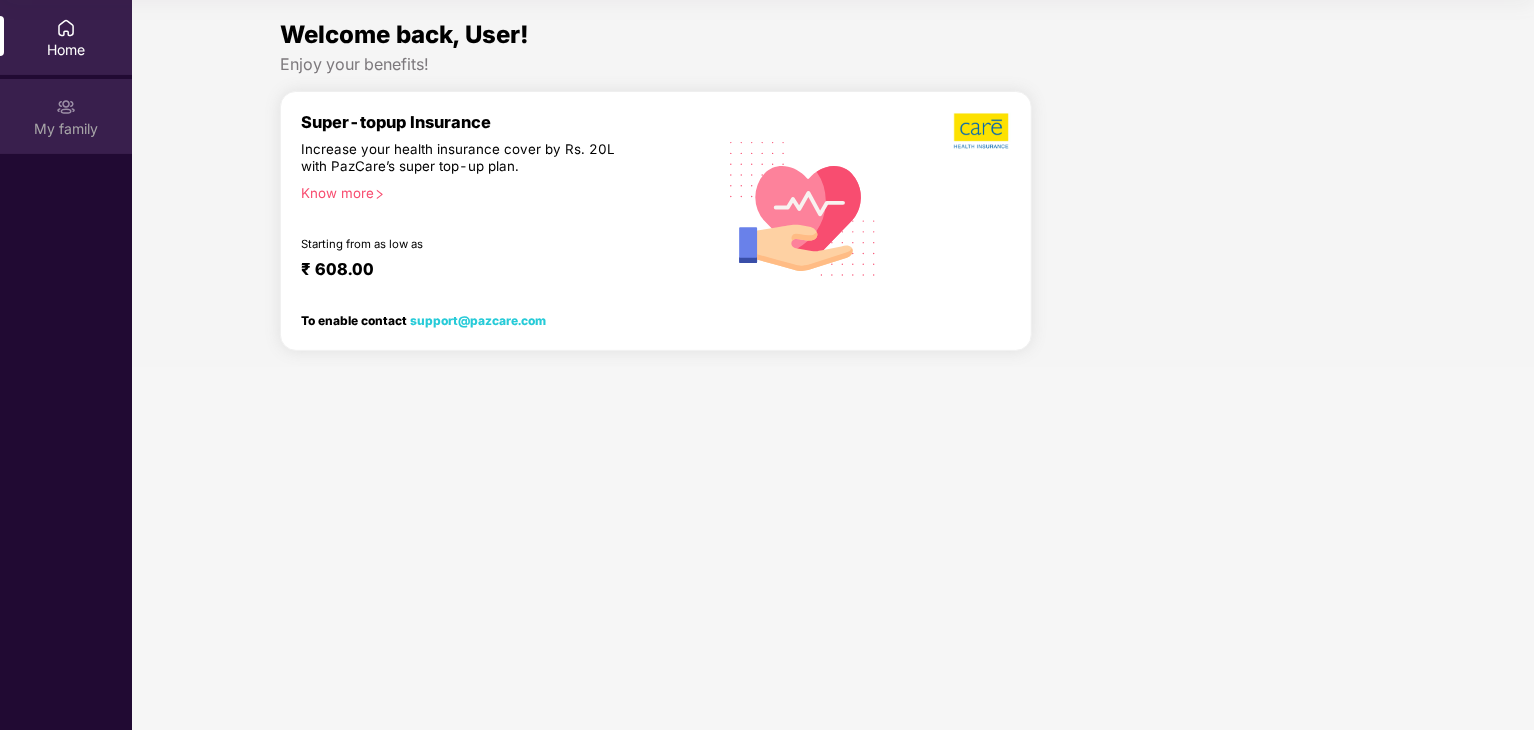 click on "My family" at bounding box center [66, 129] 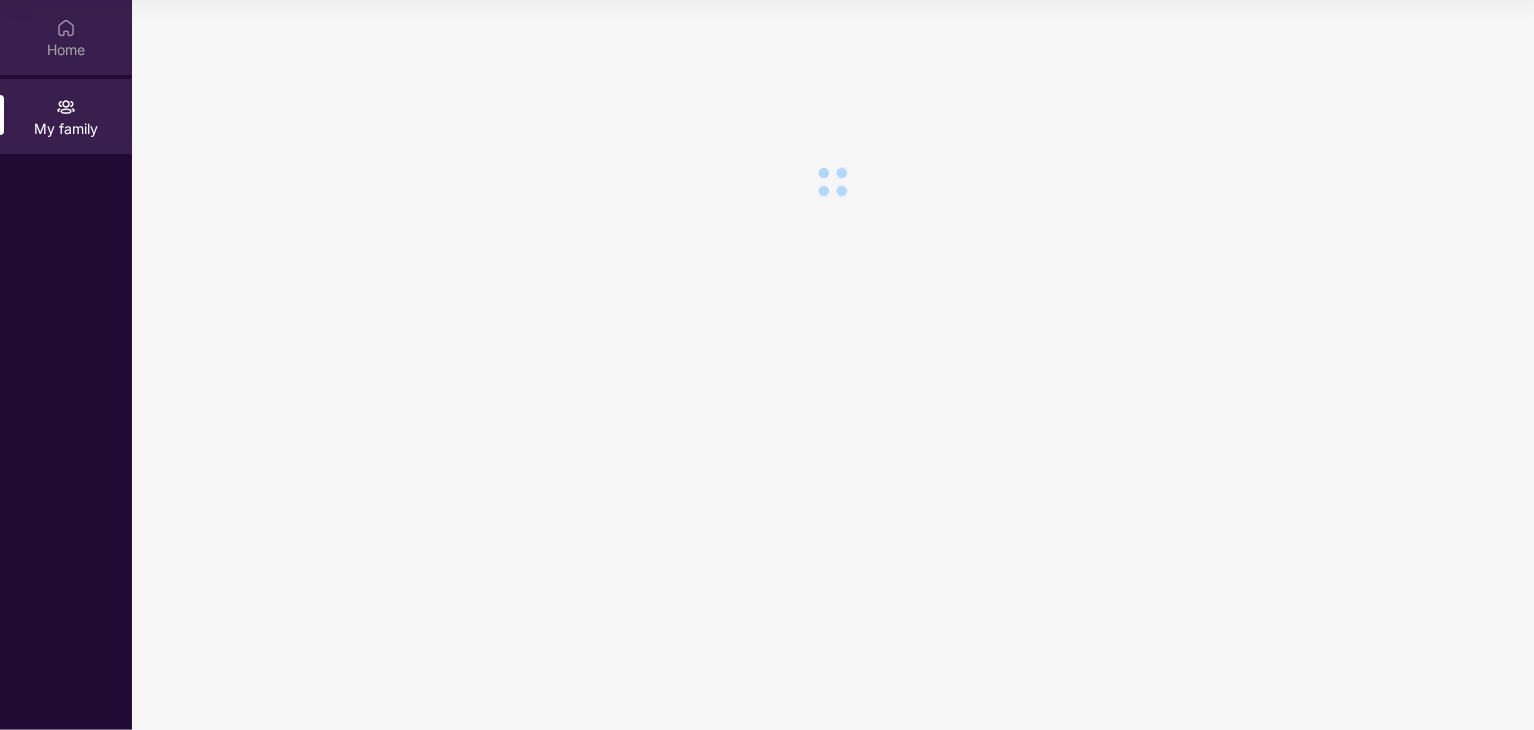 click on "Home" at bounding box center [66, 37] 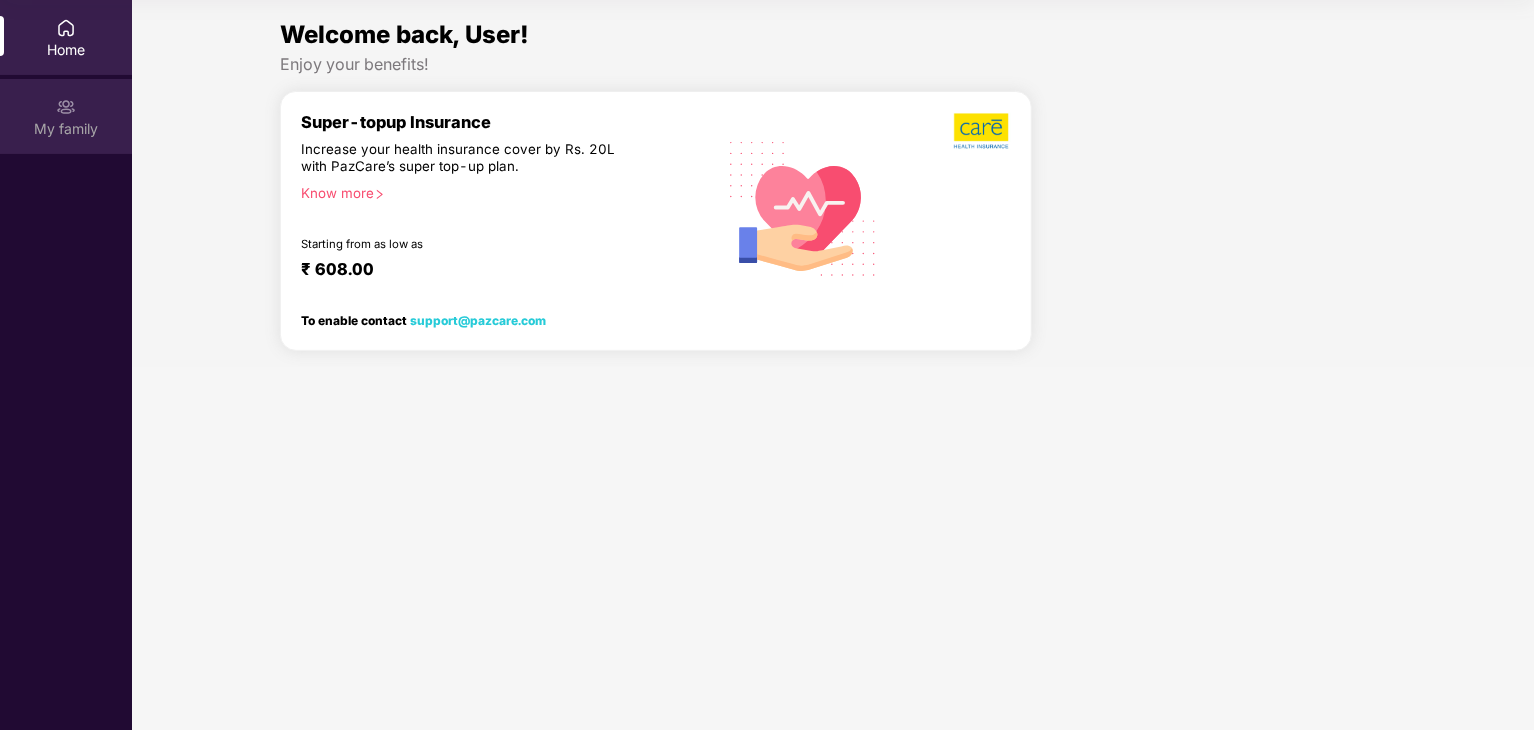 click on "My family" at bounding box center (66, 129) 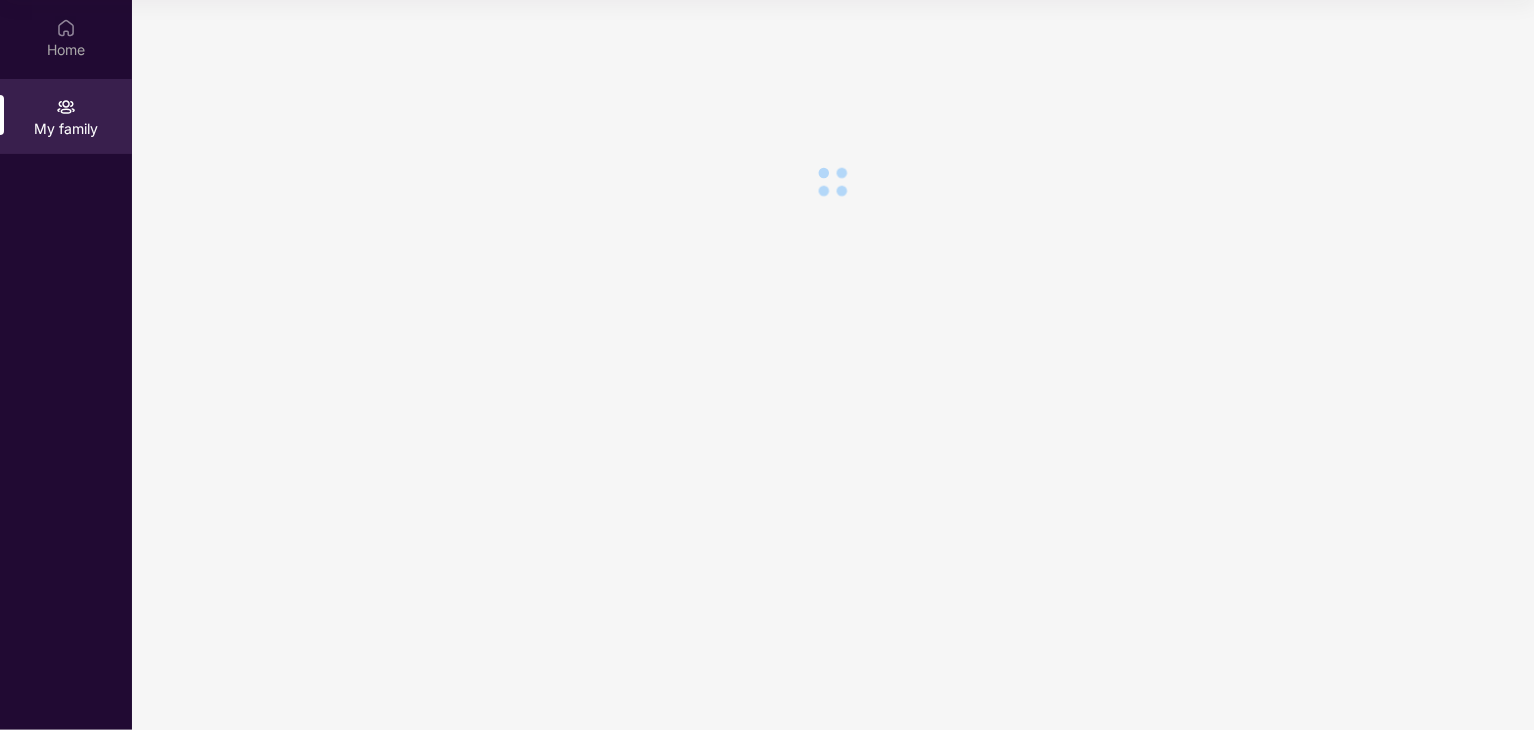 click on "My family" at bounding box center (66, 116) 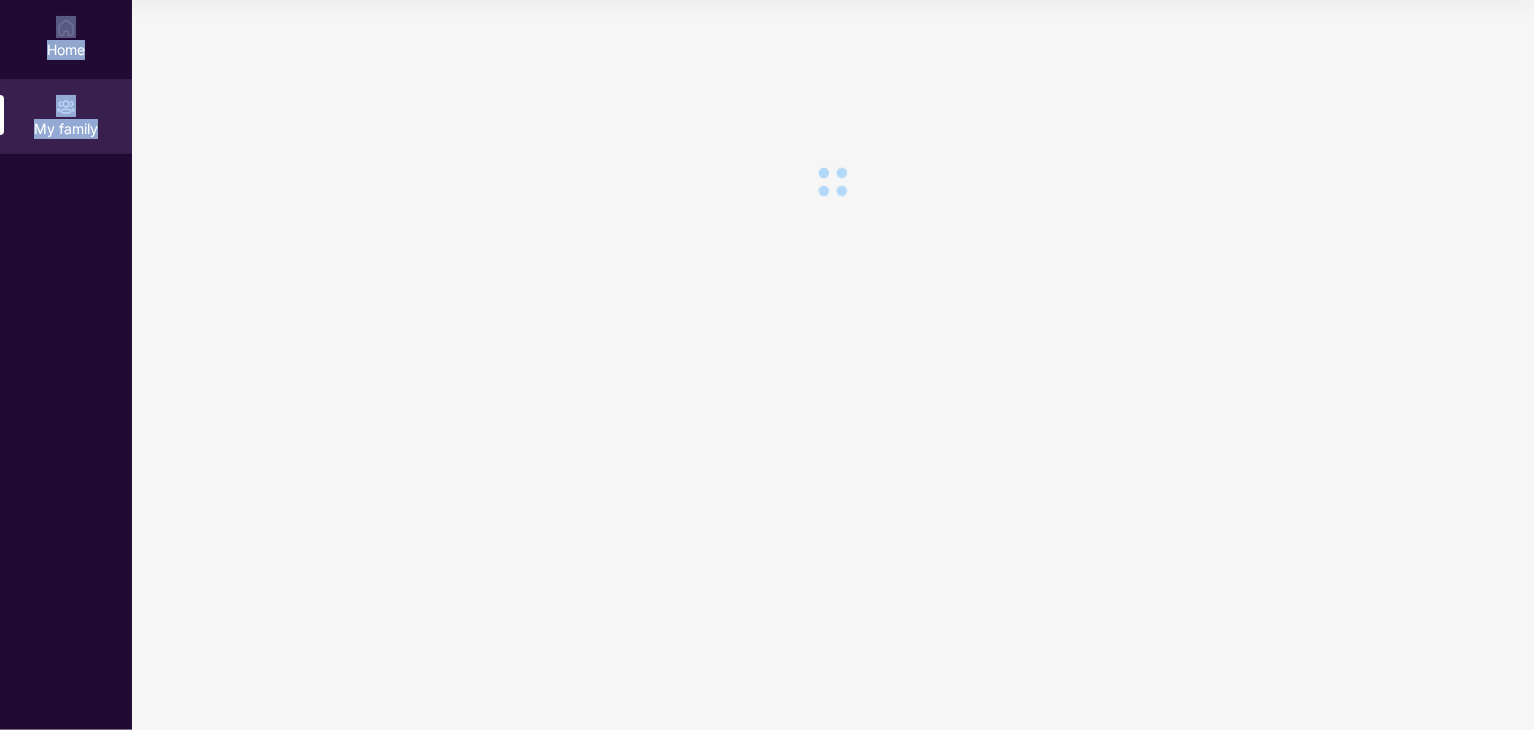 click on "My family" at bounding box center [66, 116] 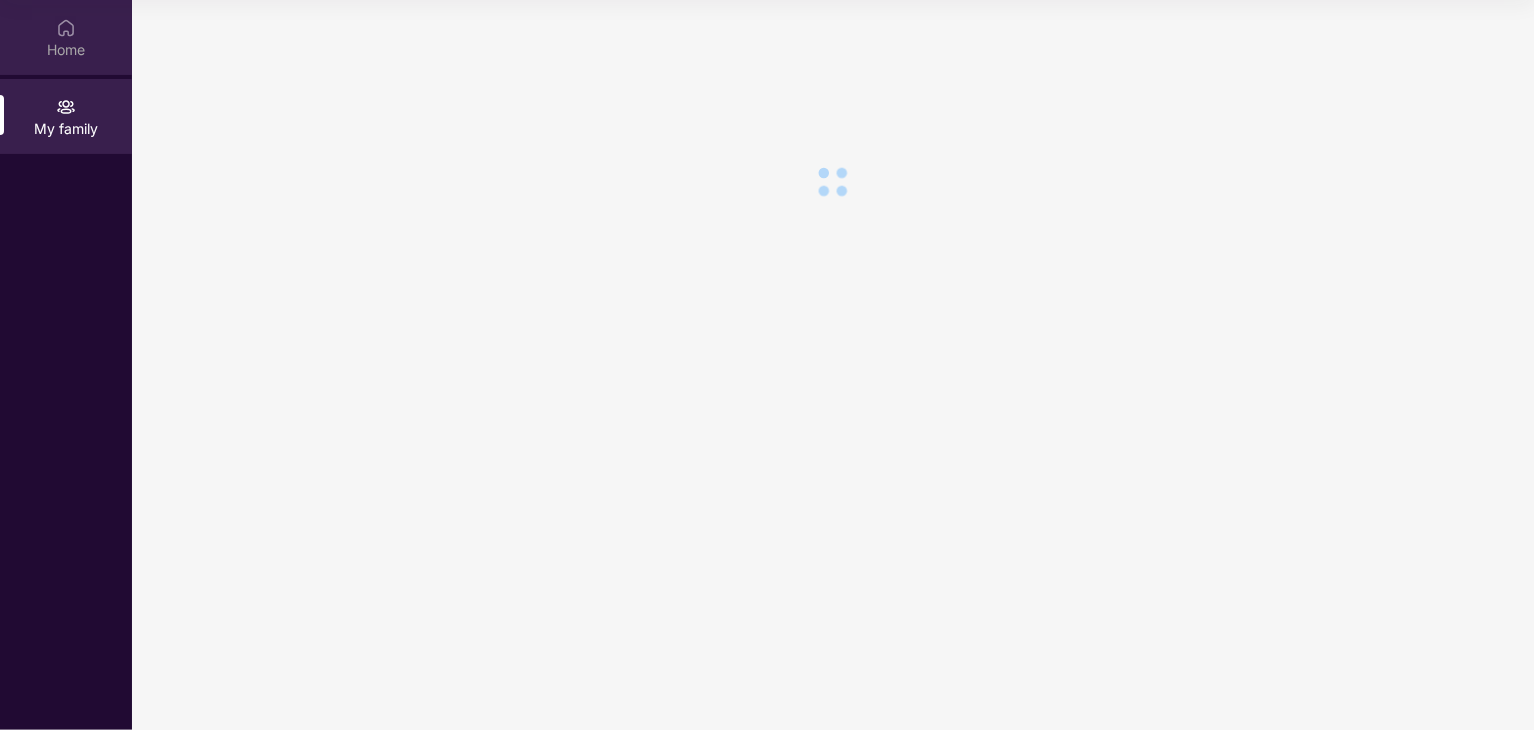 click on "Home" at bounding box center (66, 50) 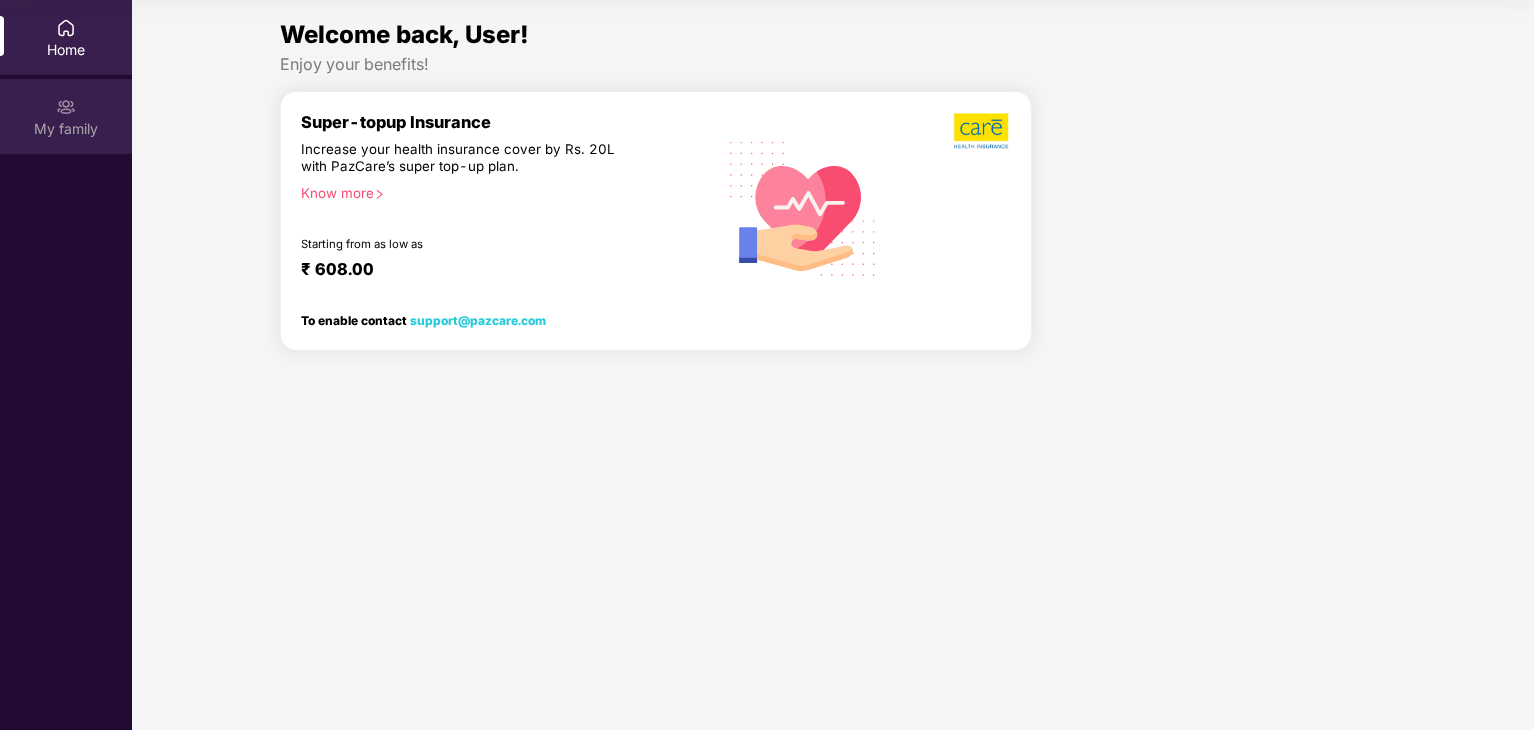 click on "My family" at bounding box center (66, 116) 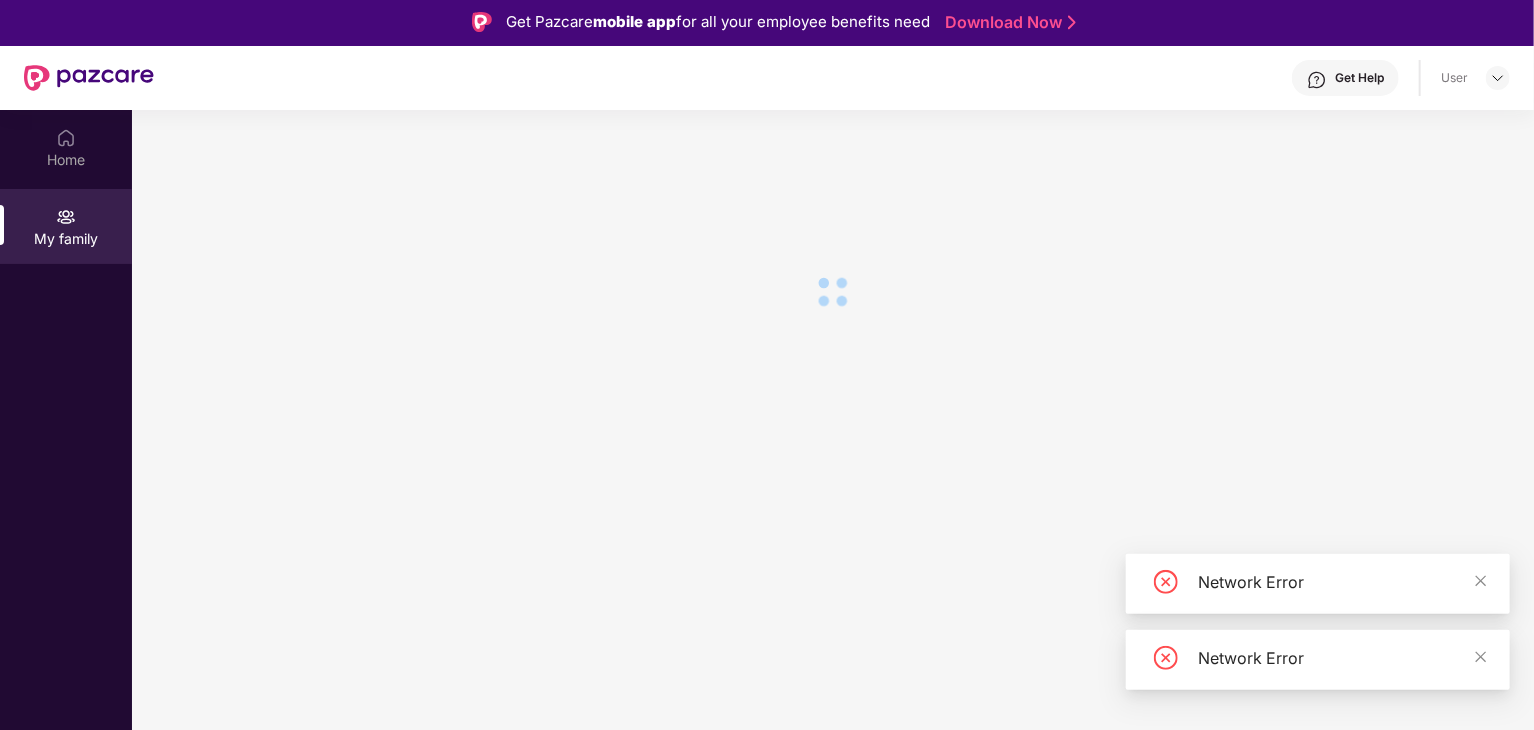 scroll, scrollTop: 0, scrollLeft: 0, axis: both 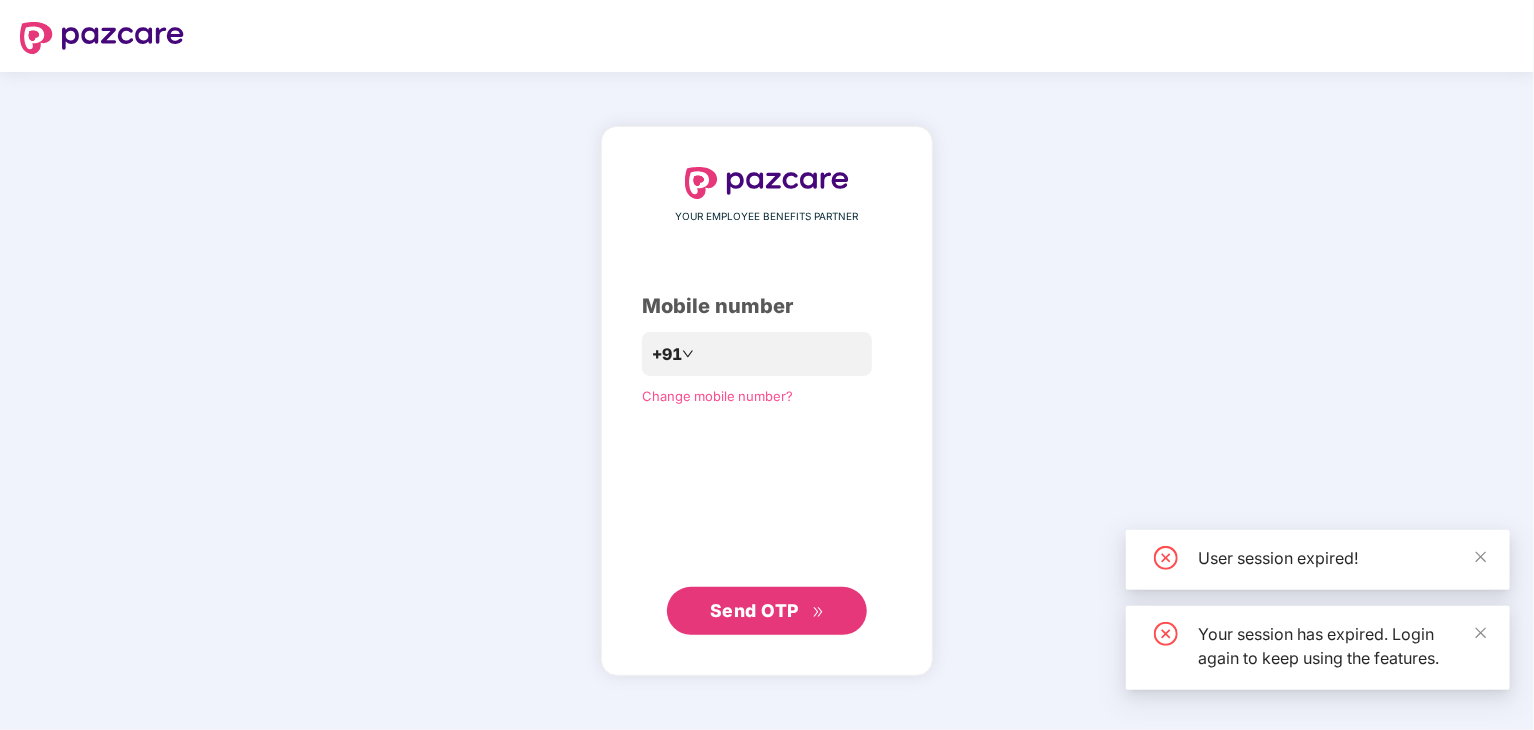 click on "YOUR EMPLOYEE BENEFITS PARTNER Mobile number +91 Change mobile number? Send OTP" at bounding box center (767, 401) 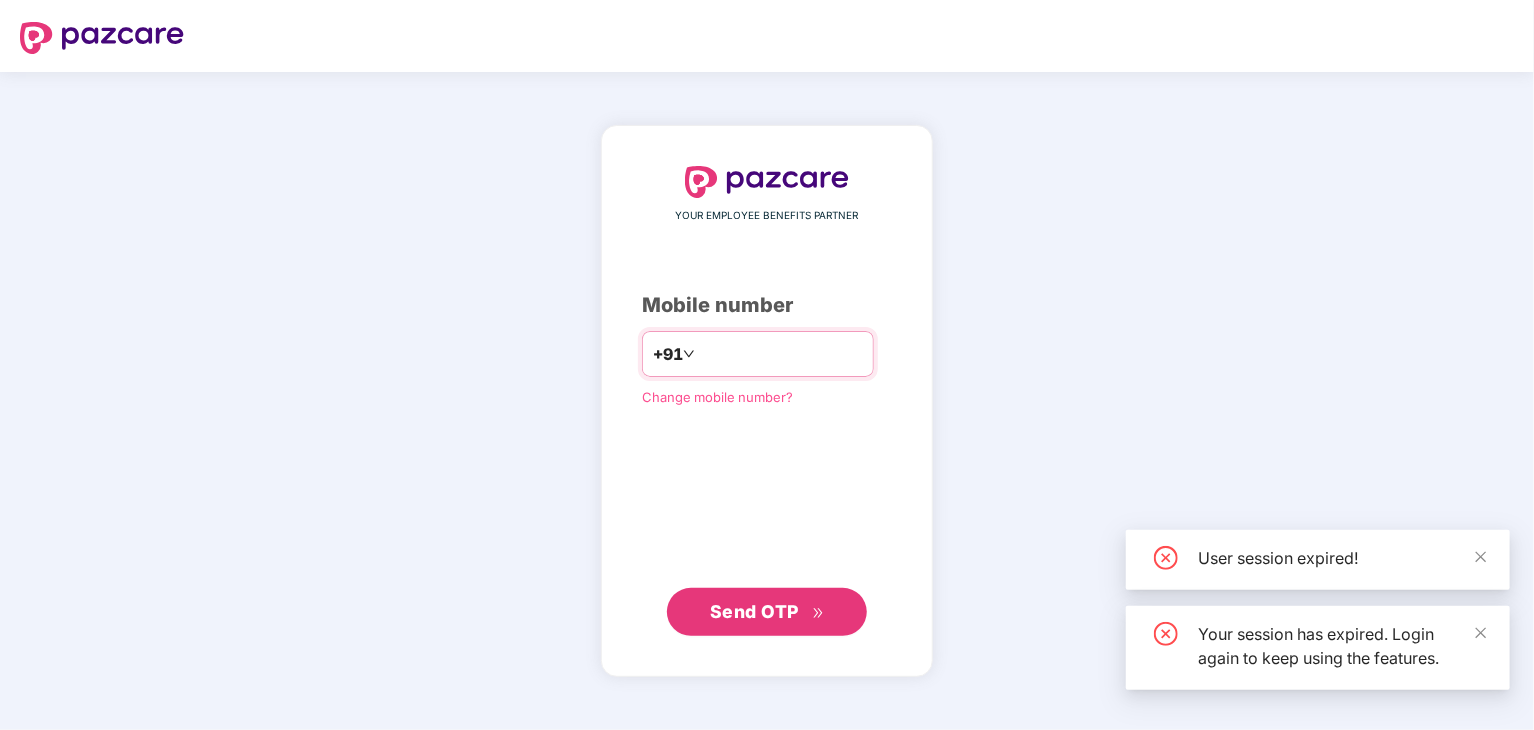 click at bounding box center [781, 354] 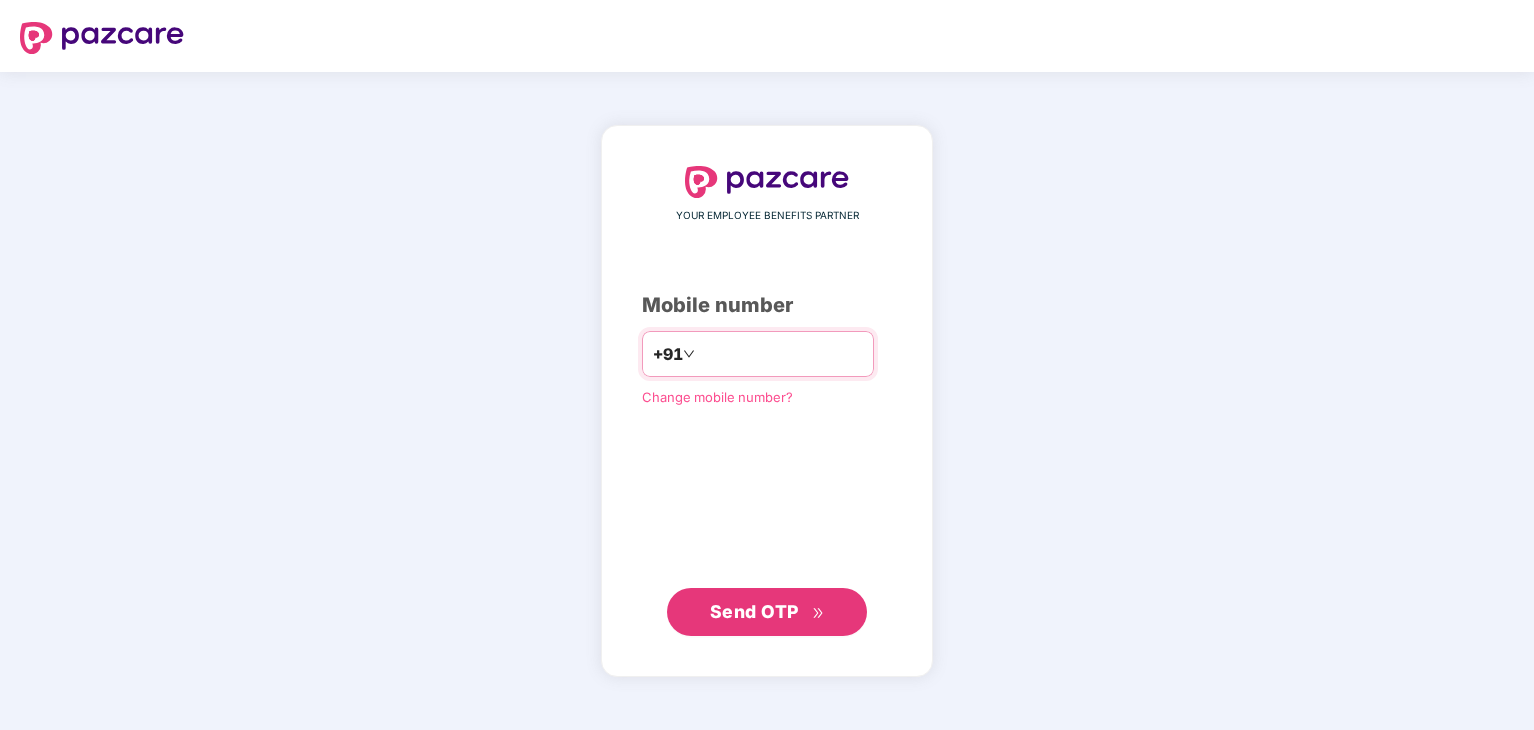 scroll, scrollTop: 0, scrollLeft: 0, axis: both 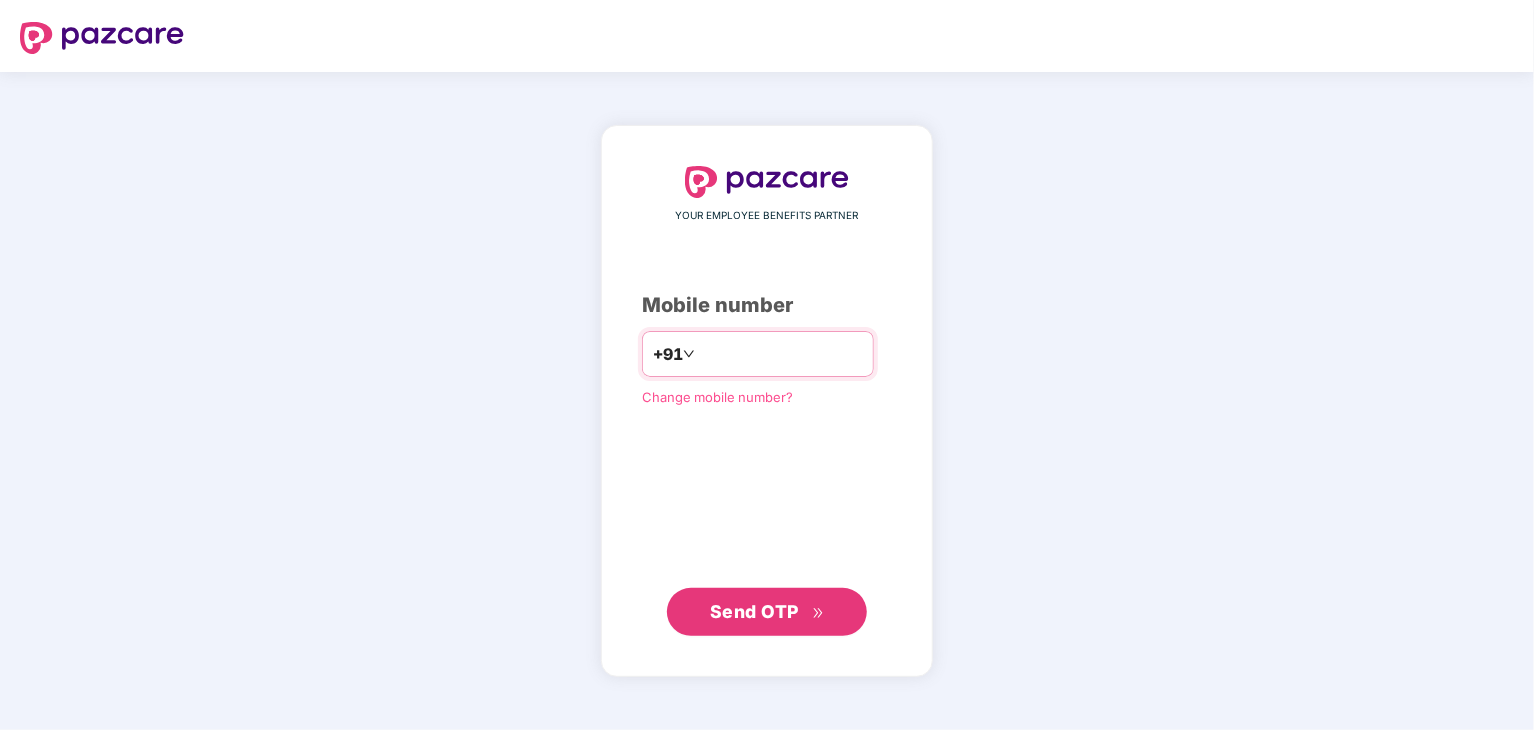 type on "*" 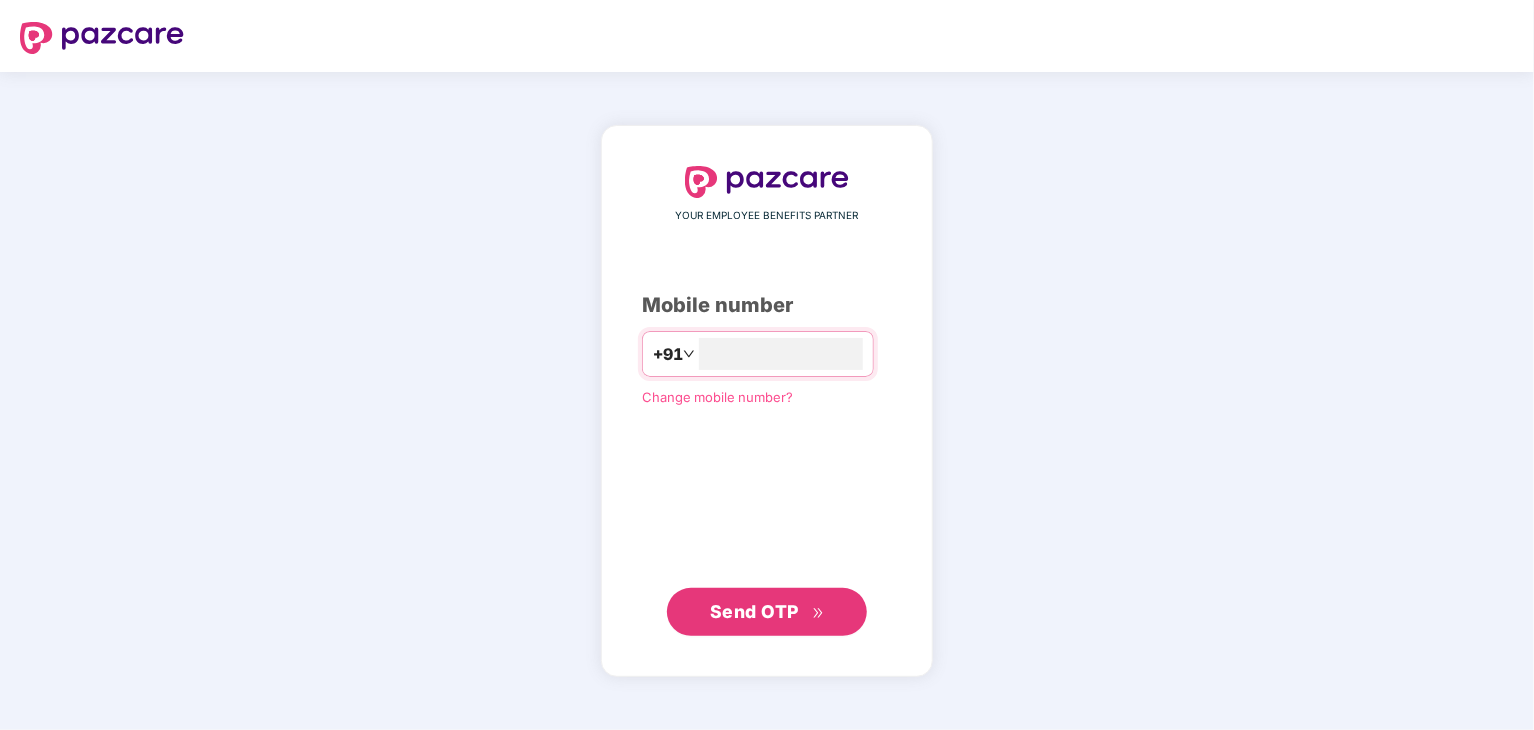 type on "**********" 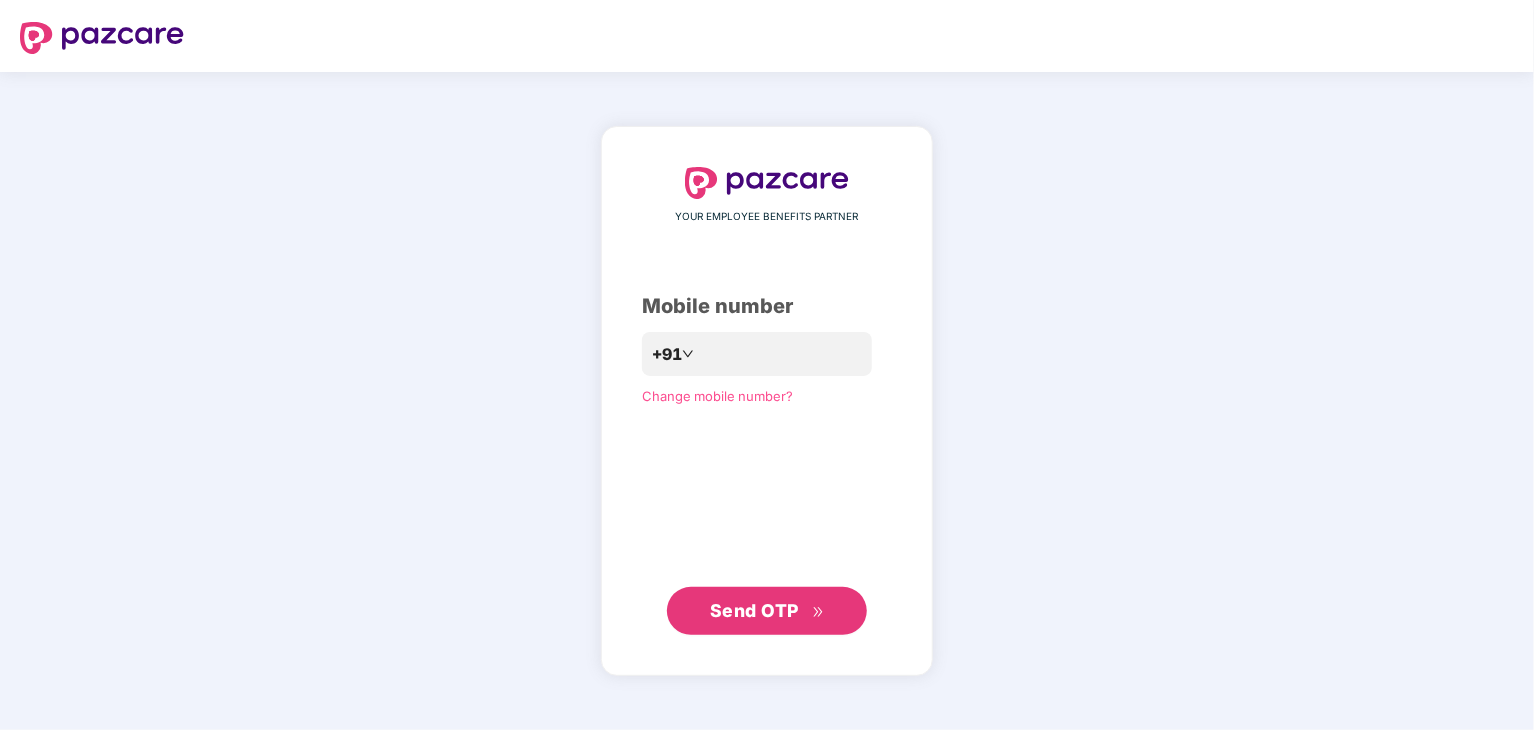 click on "Send OTP" at bounding box center (767, 611) 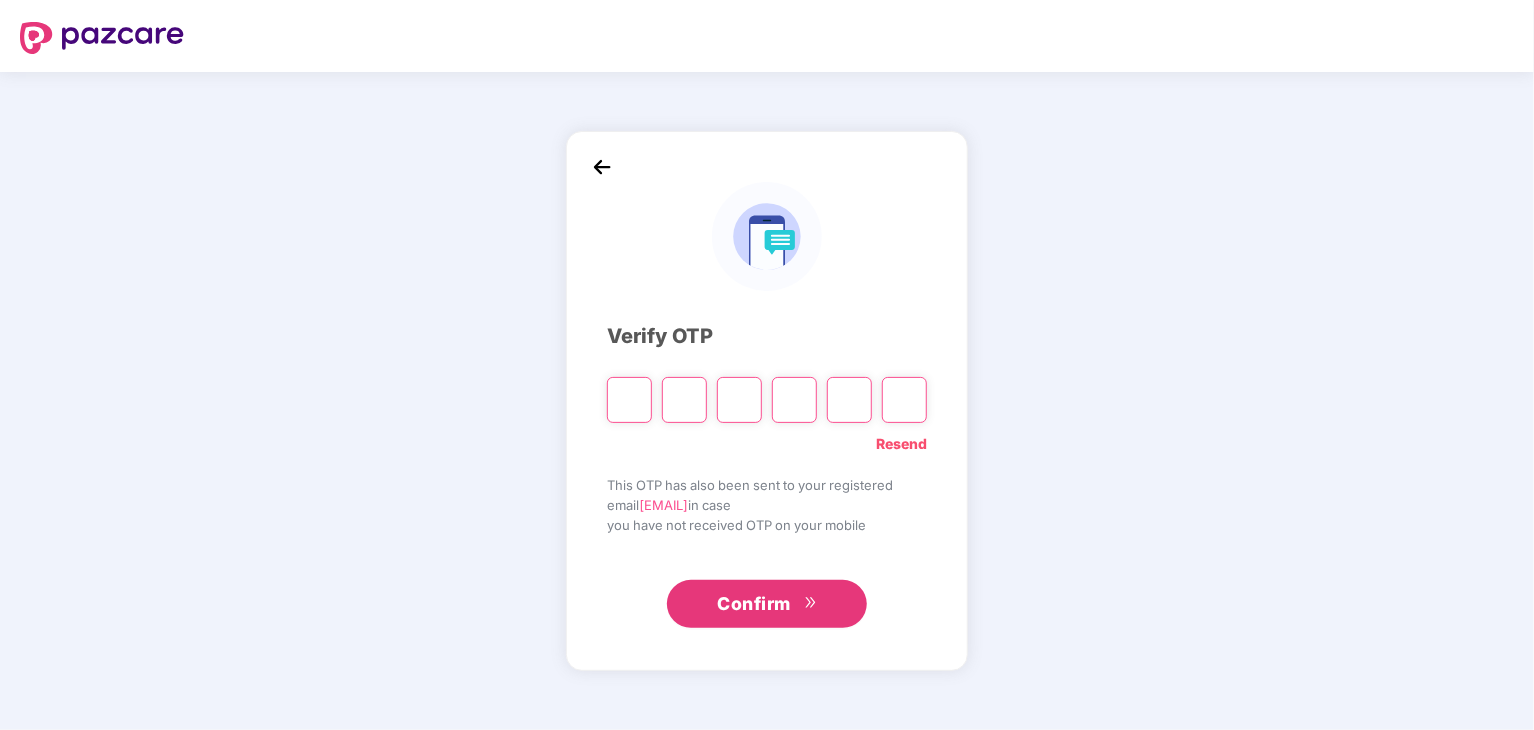 type on "*" 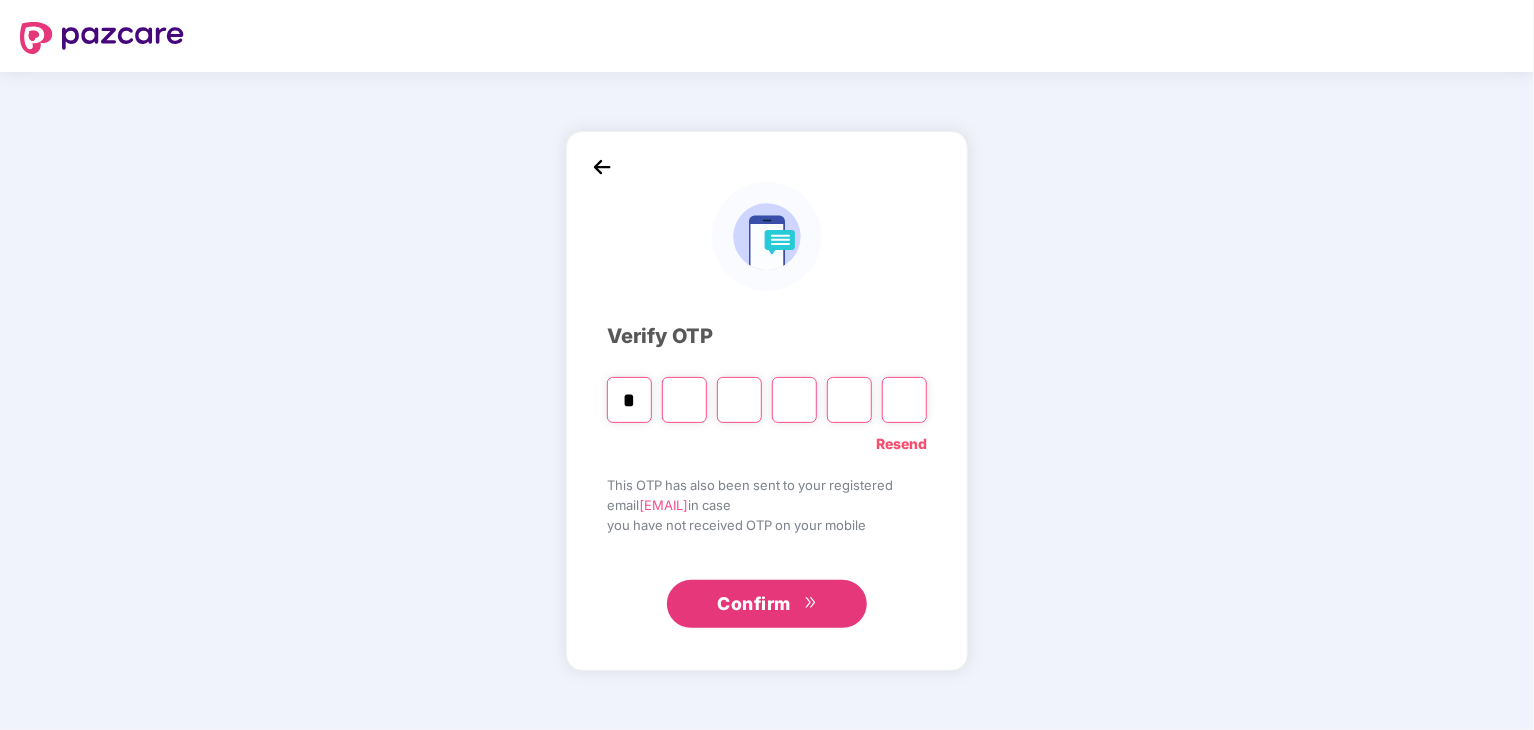 type on "*" 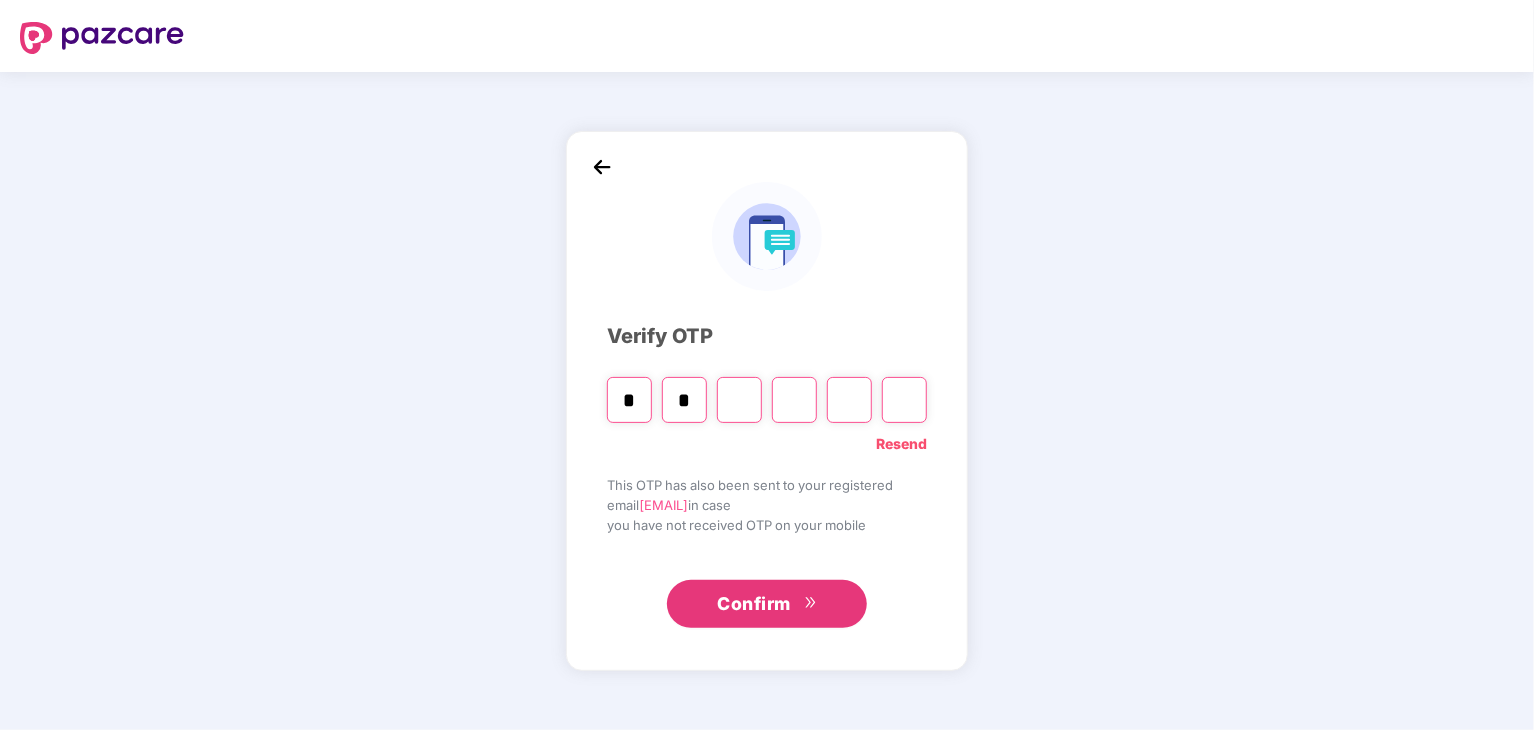 type on "*" 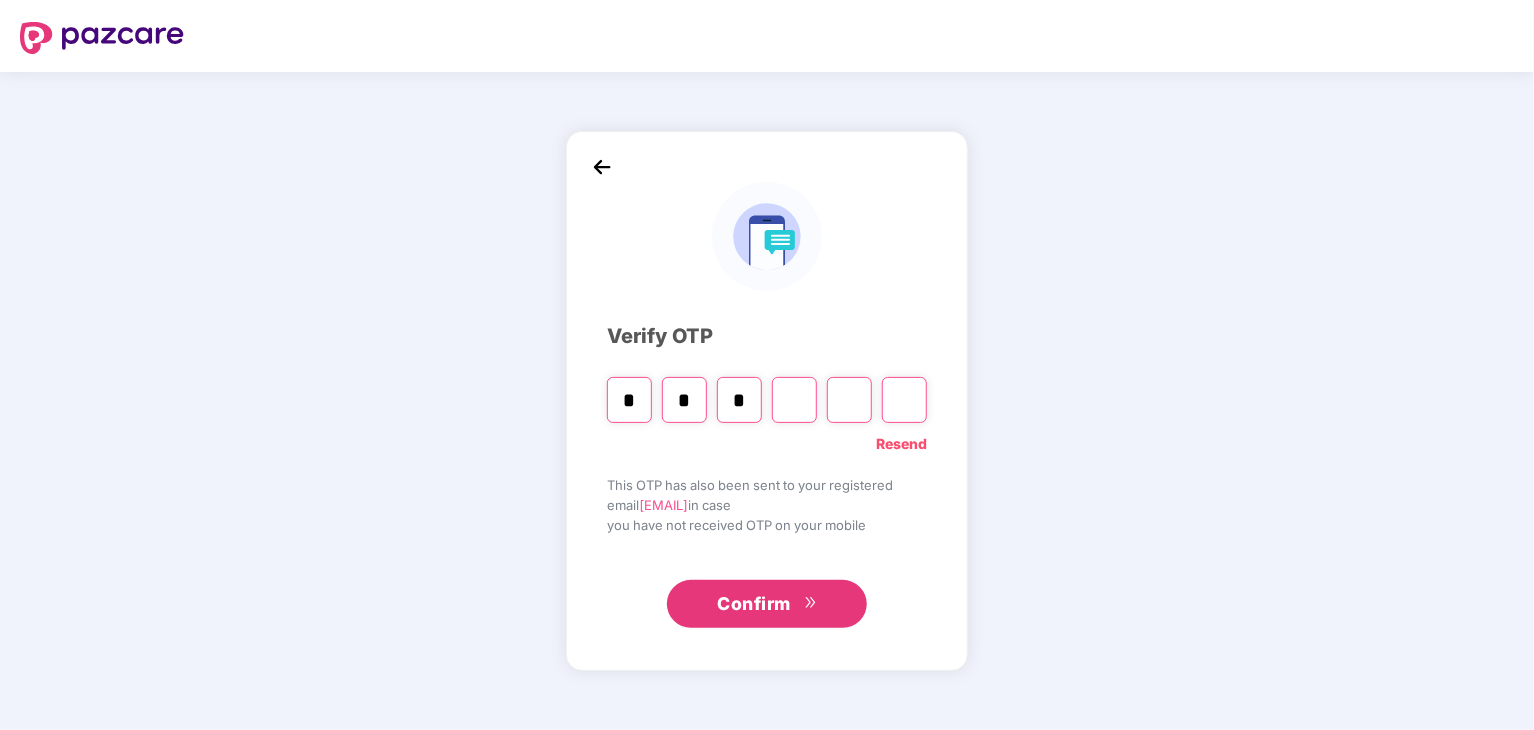 type on "*" 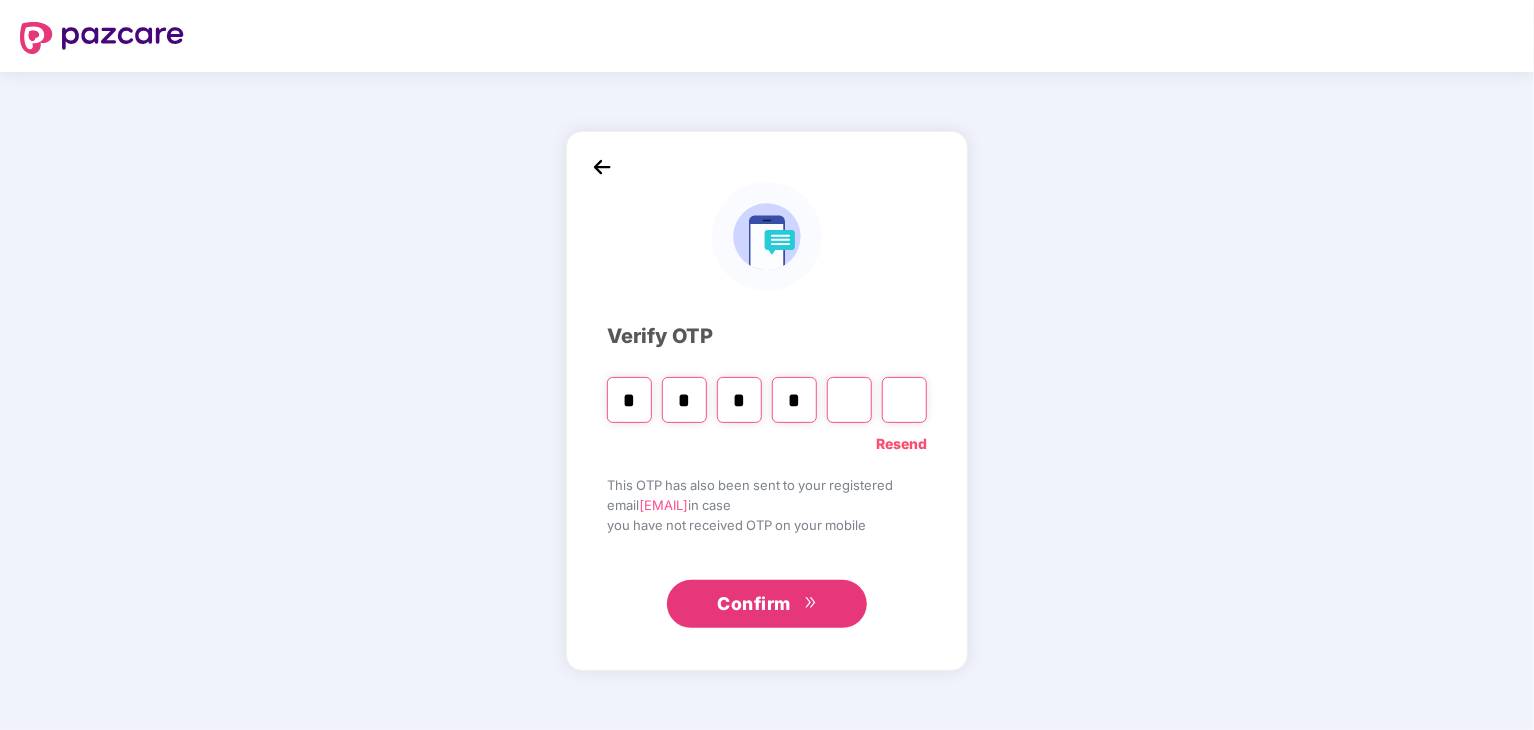 type on "*" 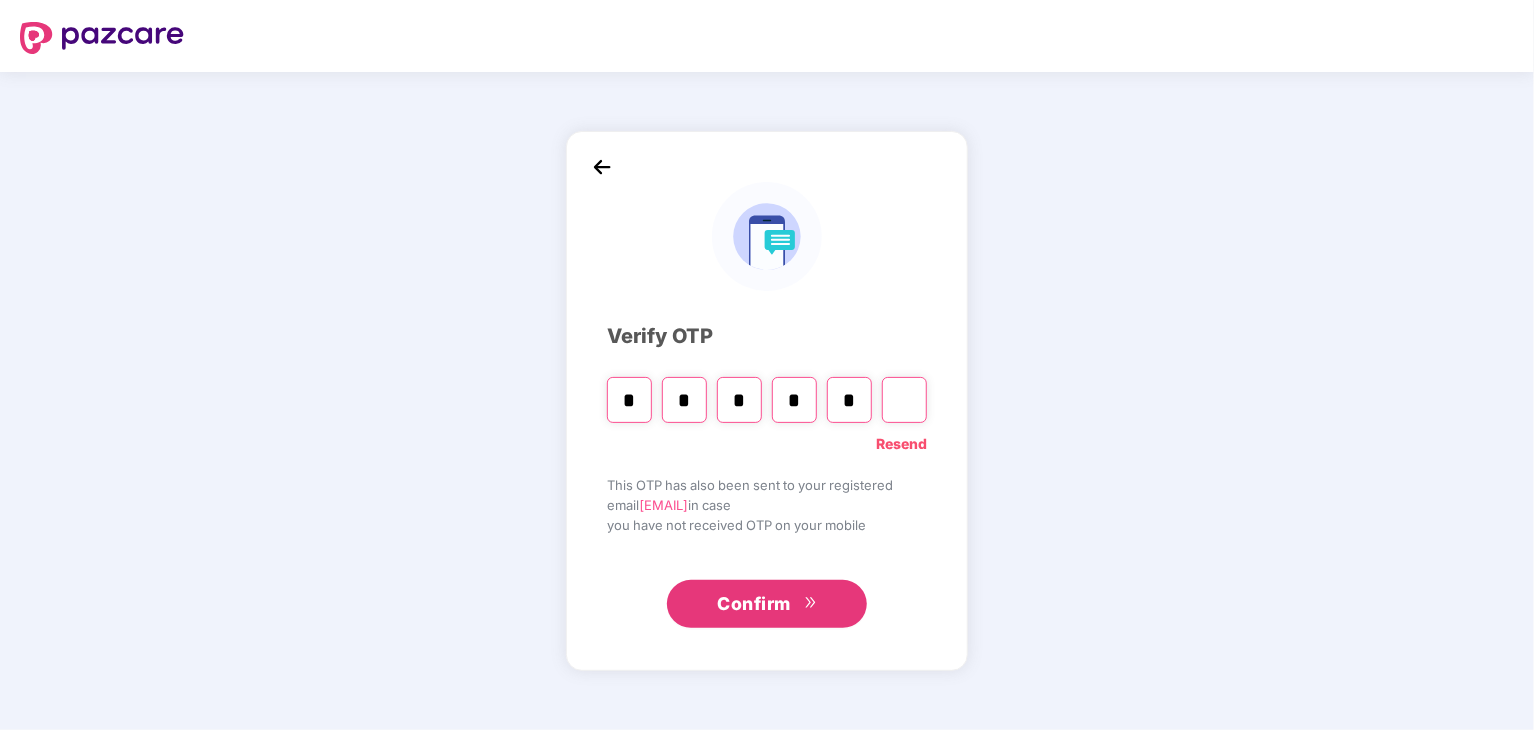 type on "*" 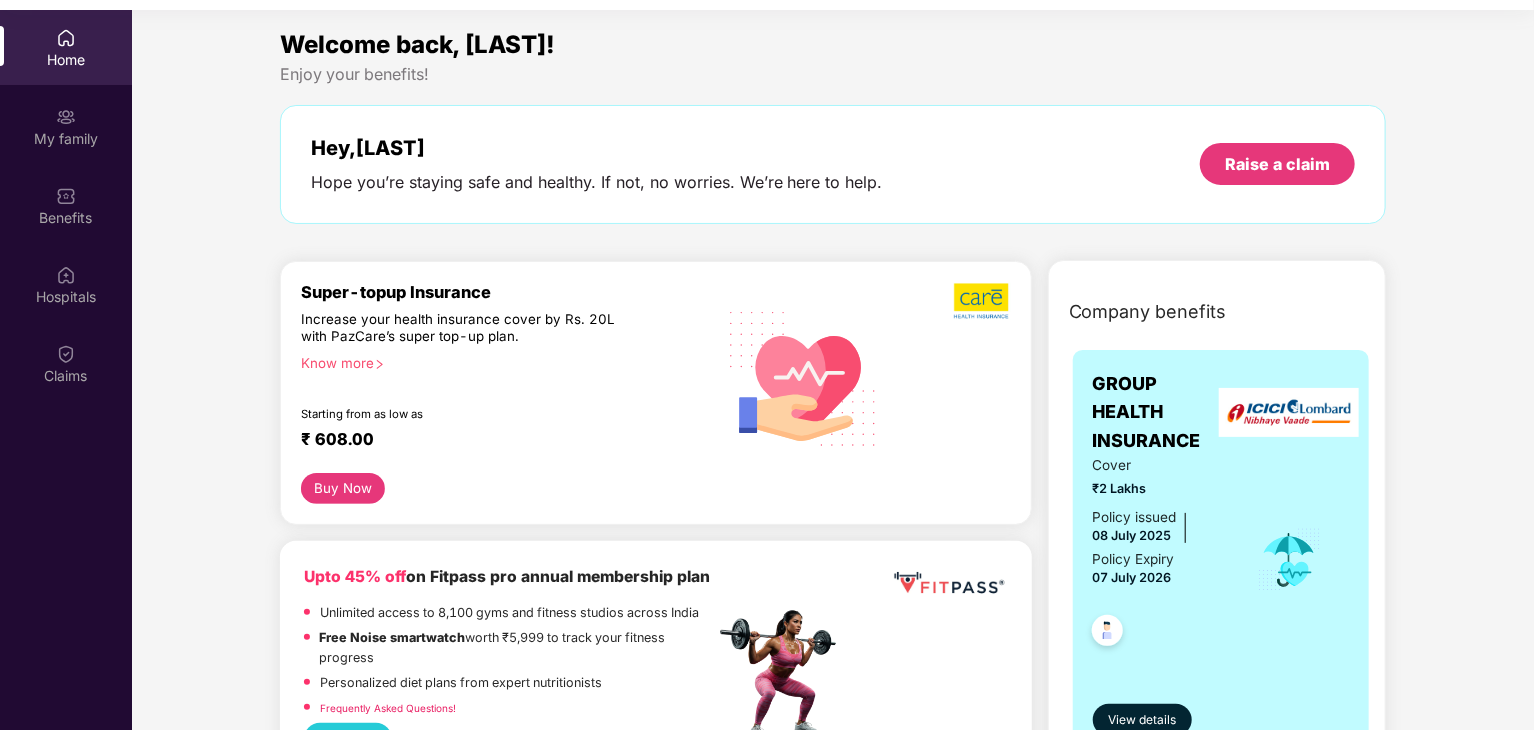 scroll, scrollTop: 112, scrollLeft: 0, axis: vertical 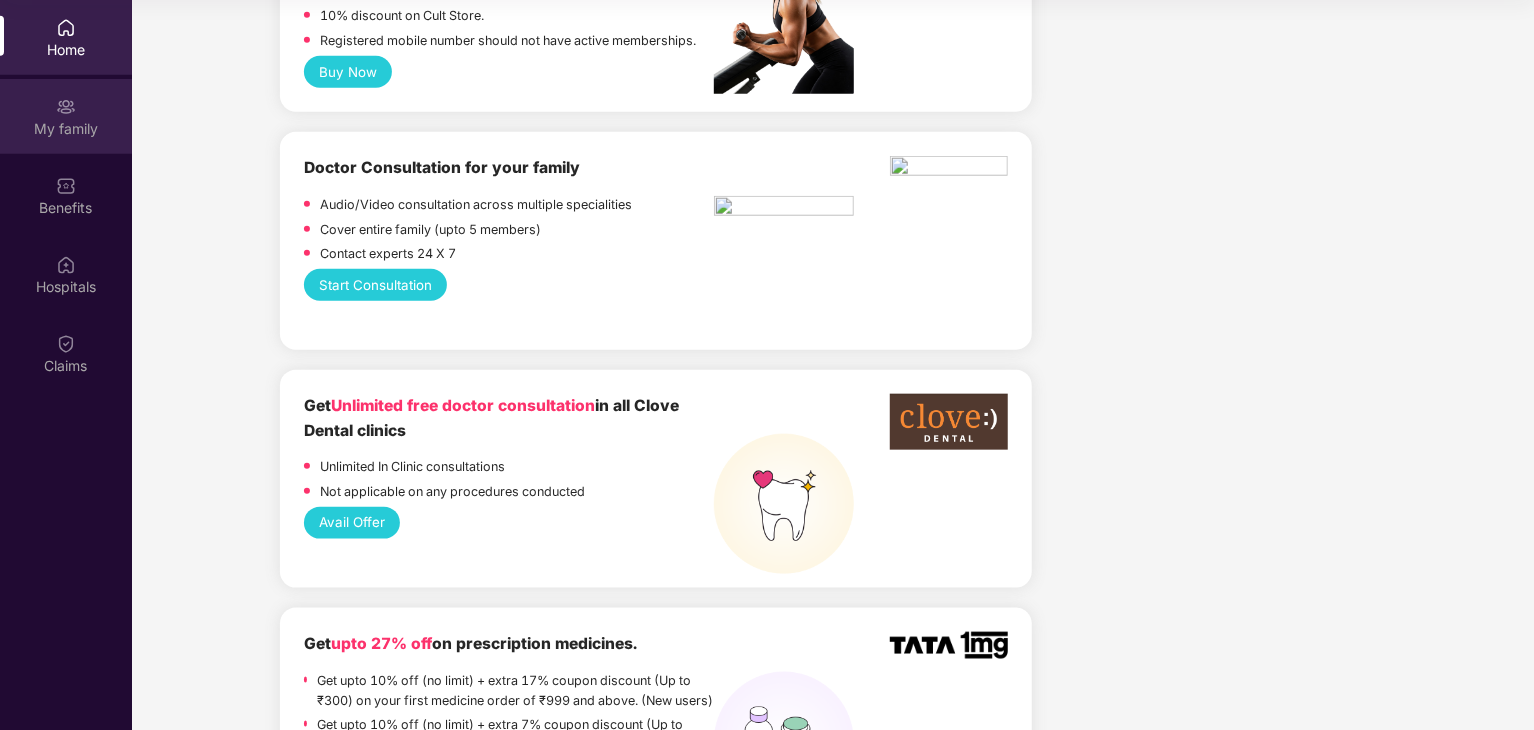 click on "My family" at bounding box center (66, 116) 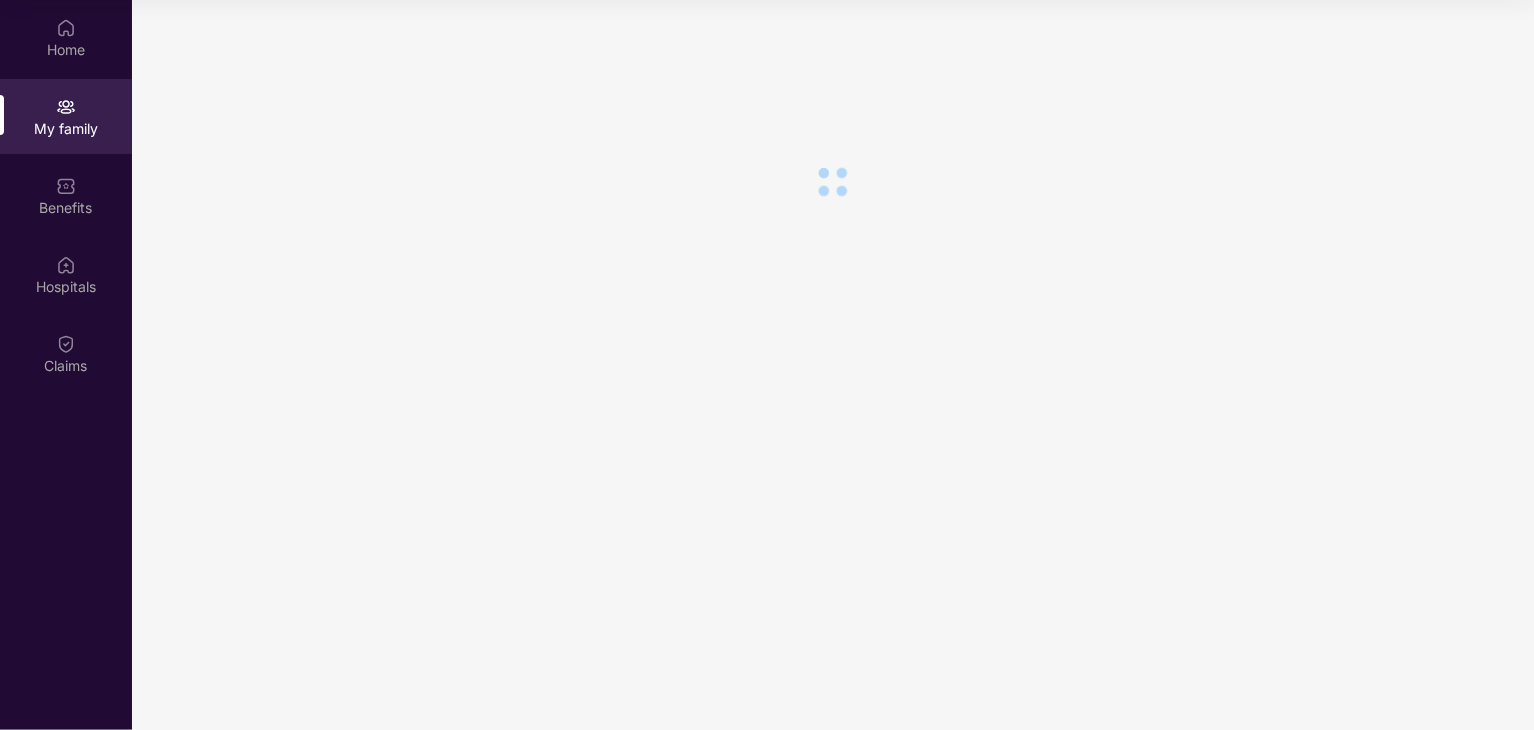 scroll, scrollTop: 0, scrollLeft: 0, axis: both 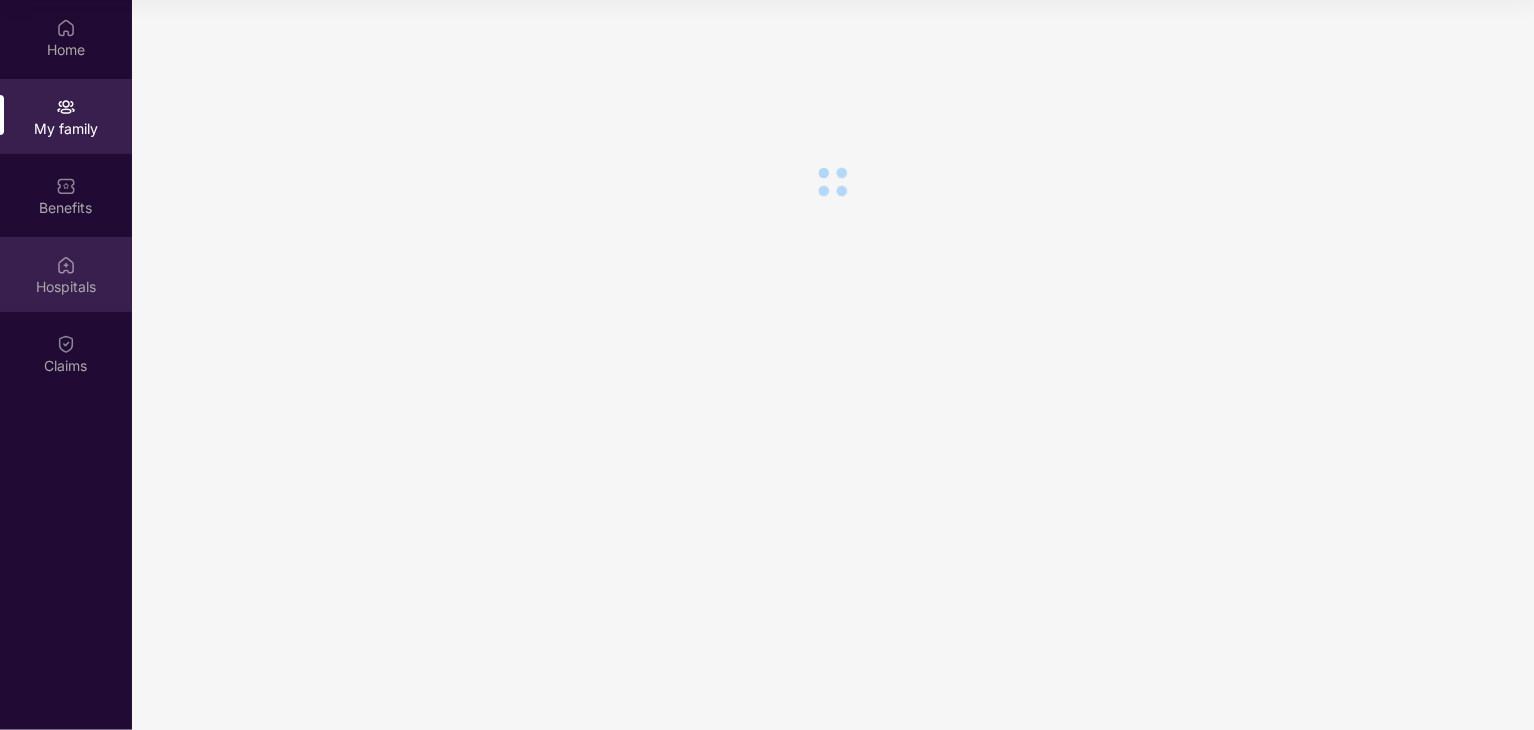 click at bounding box center (66, 265) 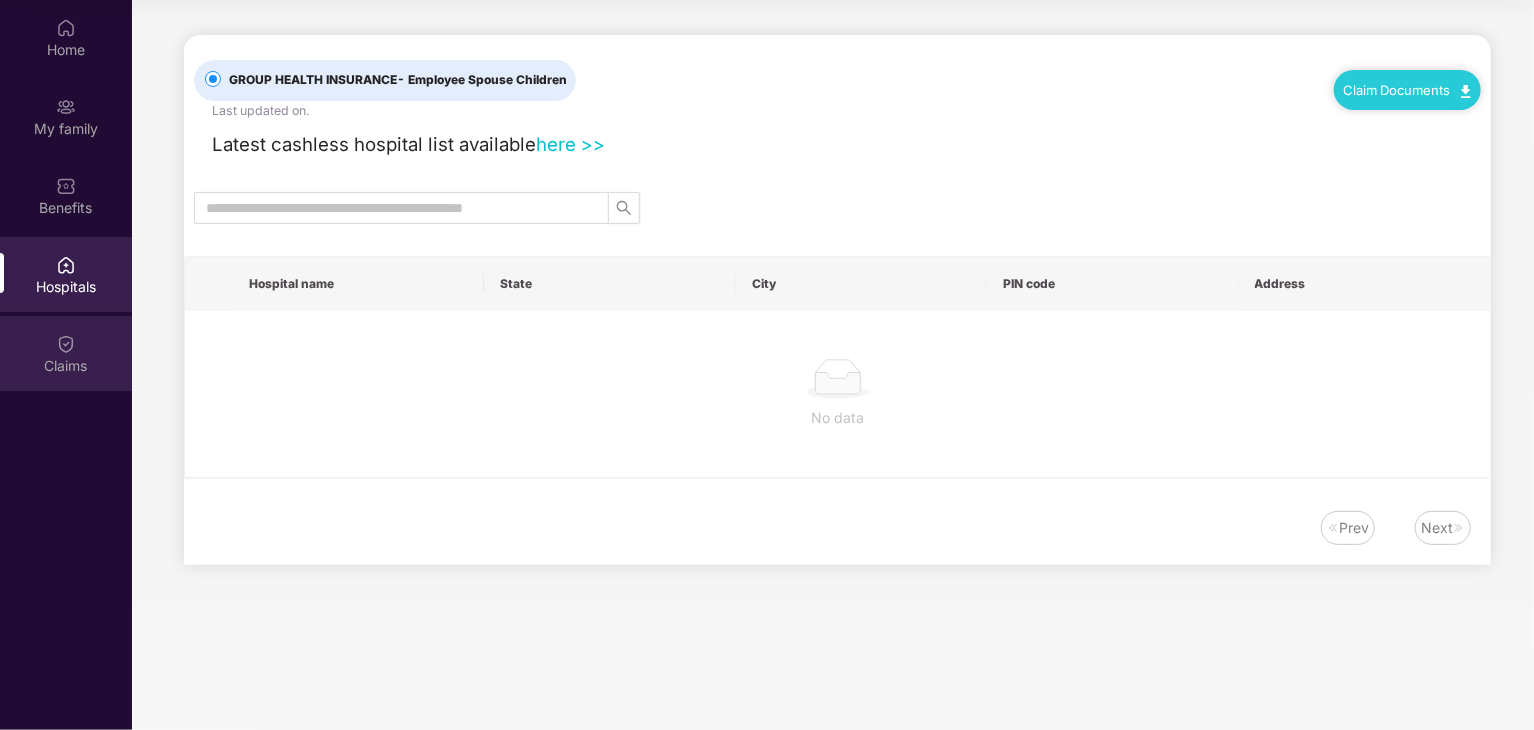 click at bounding box center [66, 344] 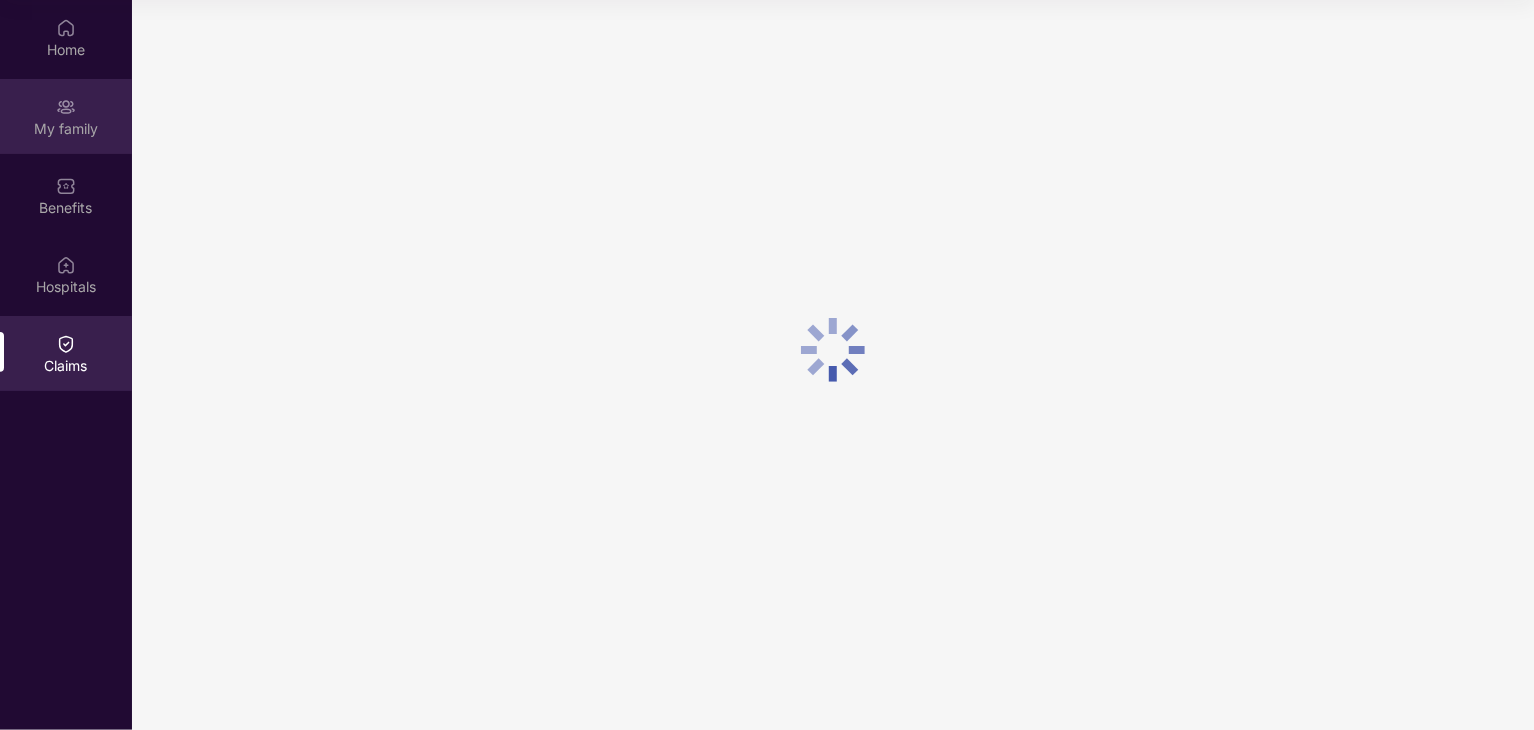 click on "My family" at bounding box center [66, 116] 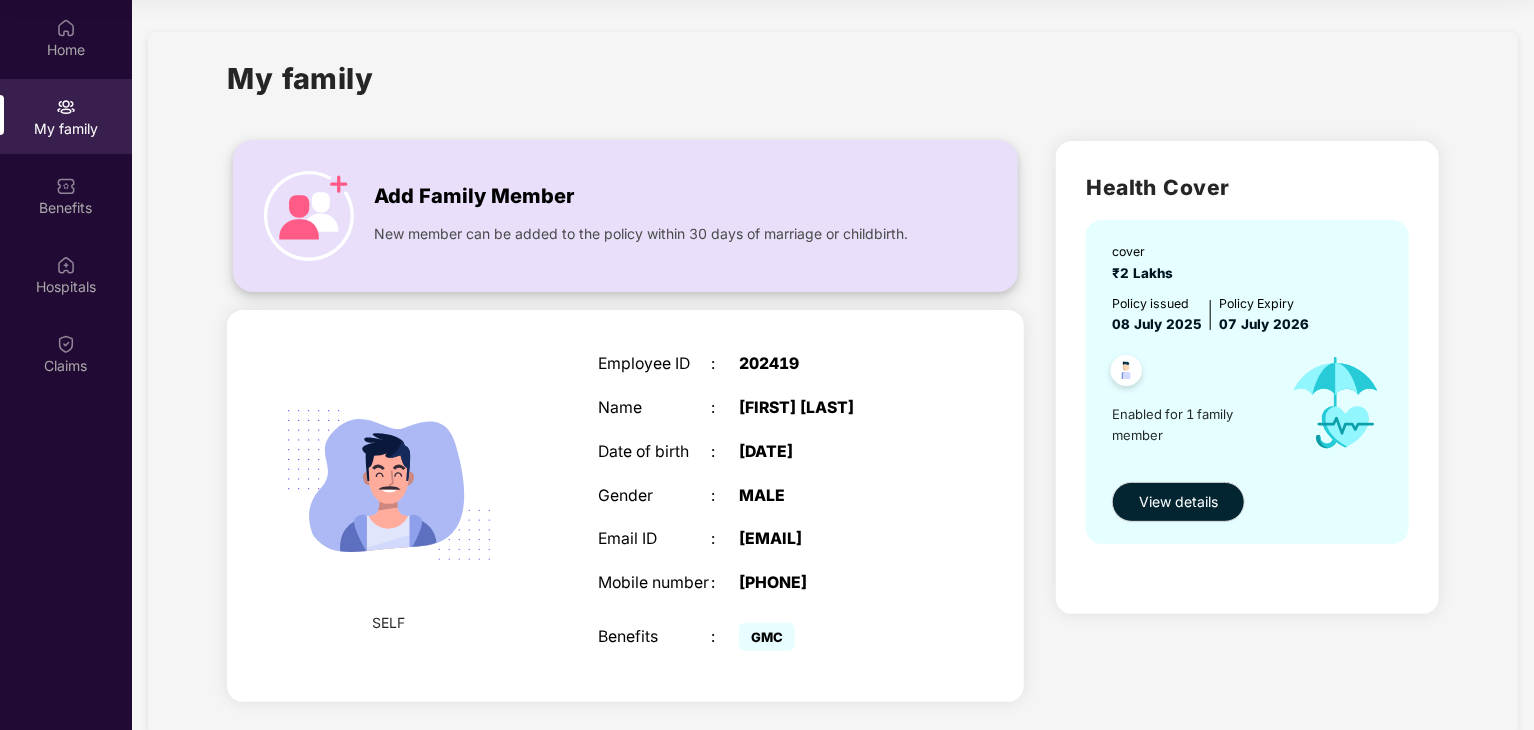 scroll, scrollTop: 72, scrollLeft: 0, axis: vertical 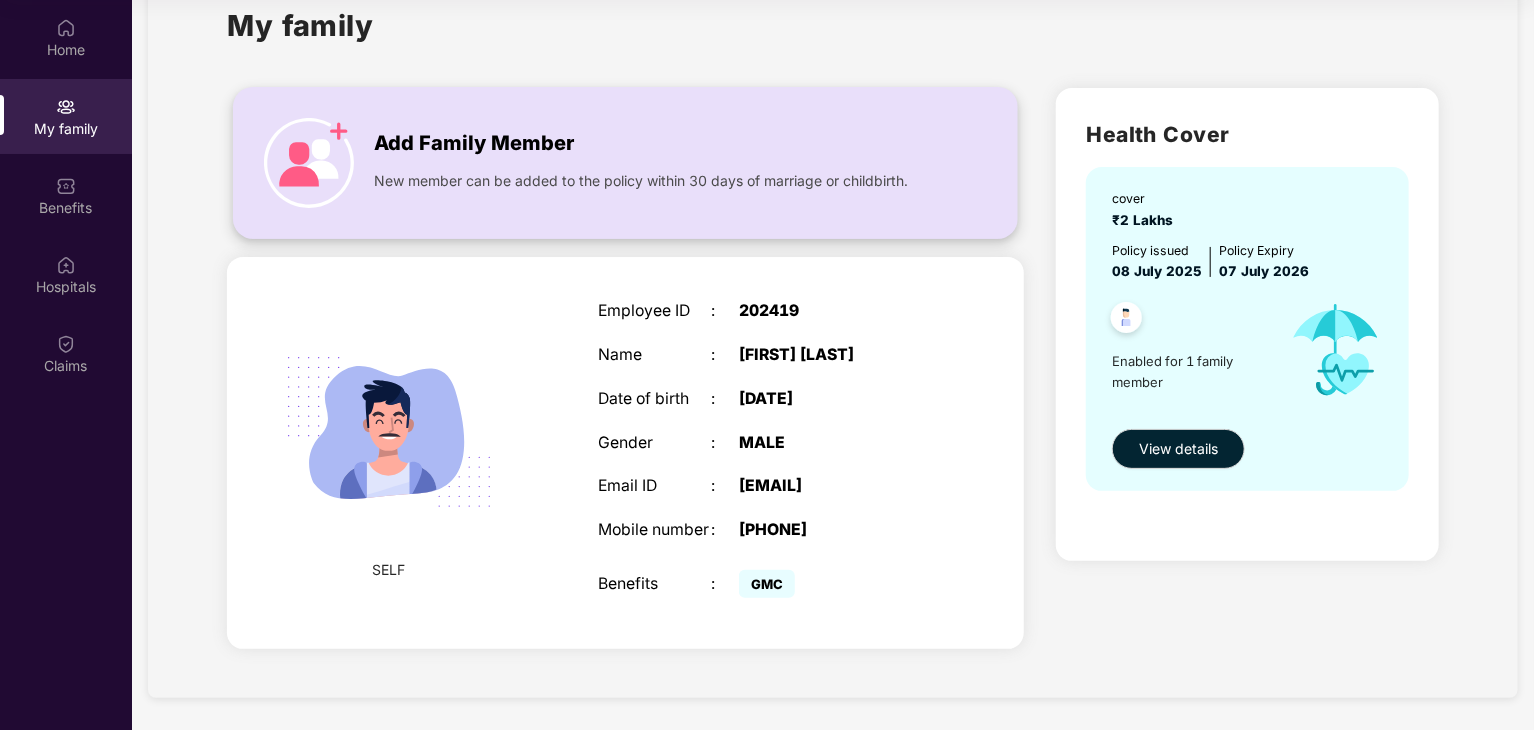 click at bounding box center [309, 163] 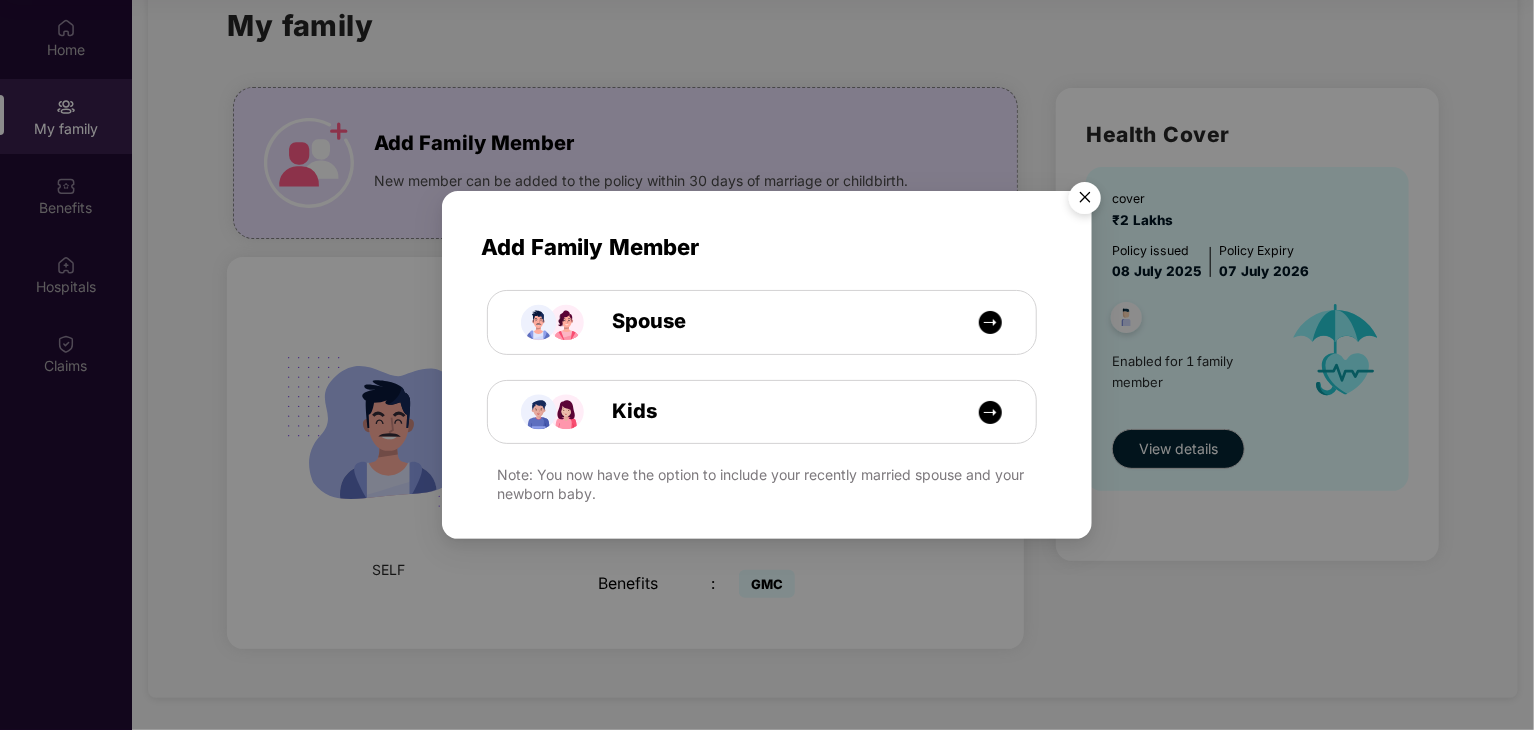 click at bounding box center (1085, 201) 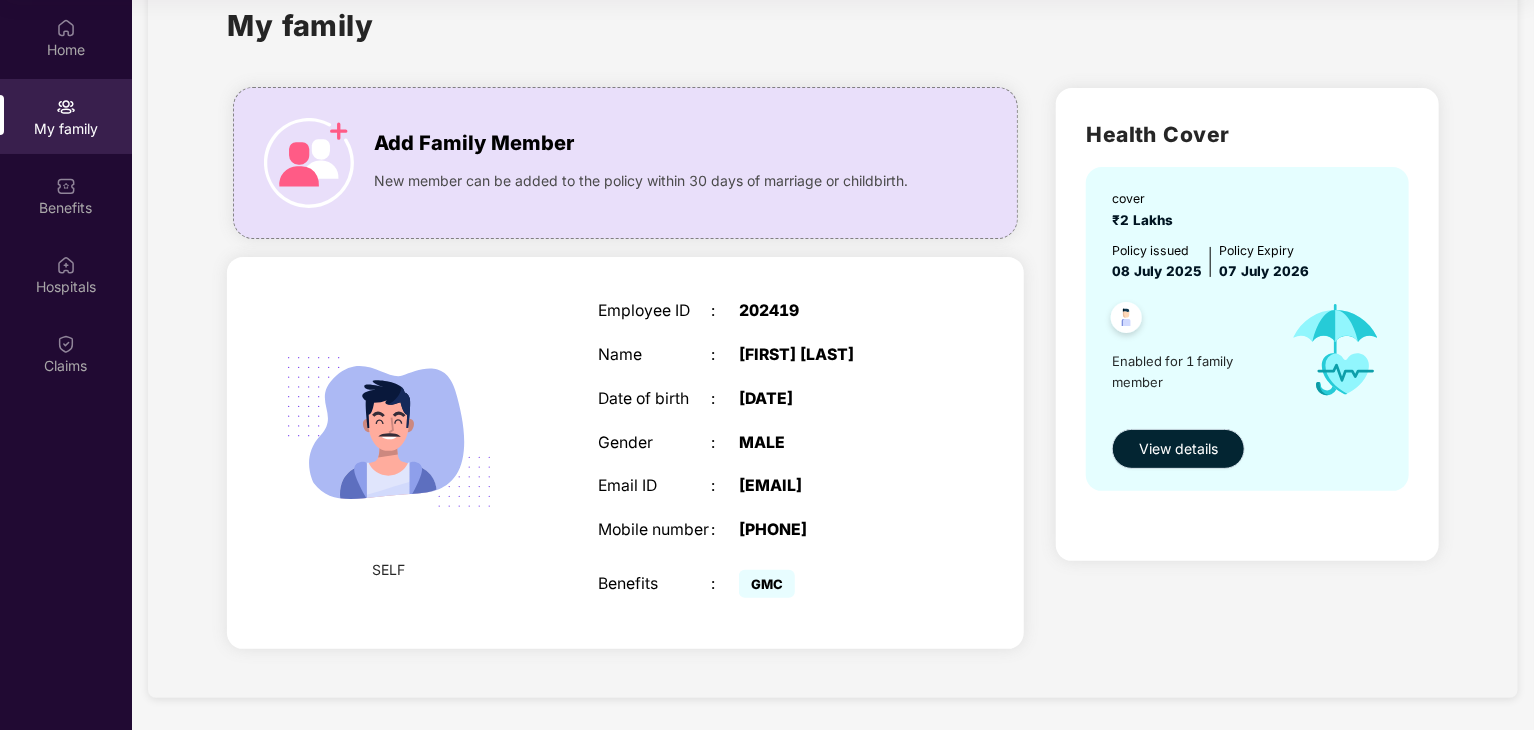 click on "View details" at bounding box center [1178, 449] 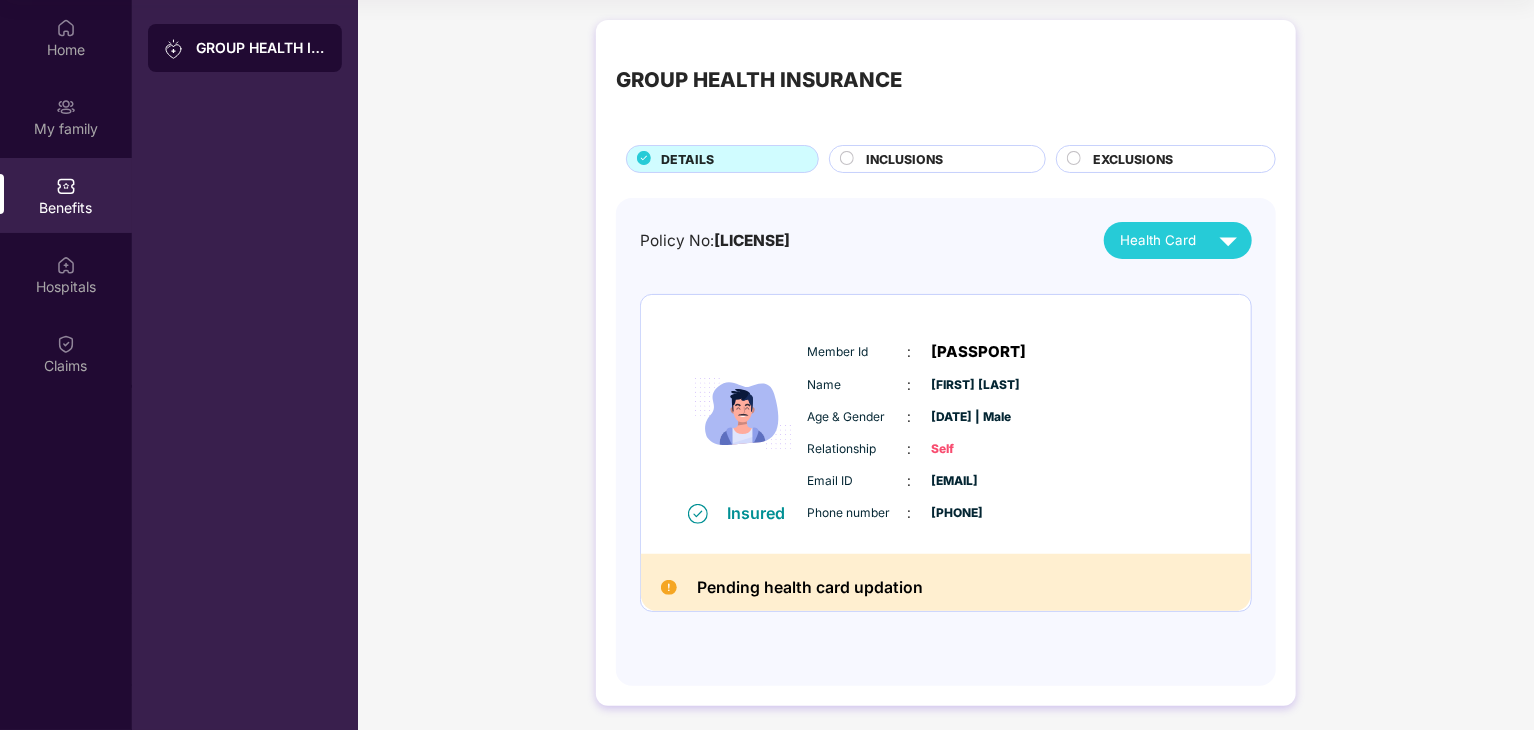 scroll, scrollTop: 5, scrollLeft: 0, axis: vertical 